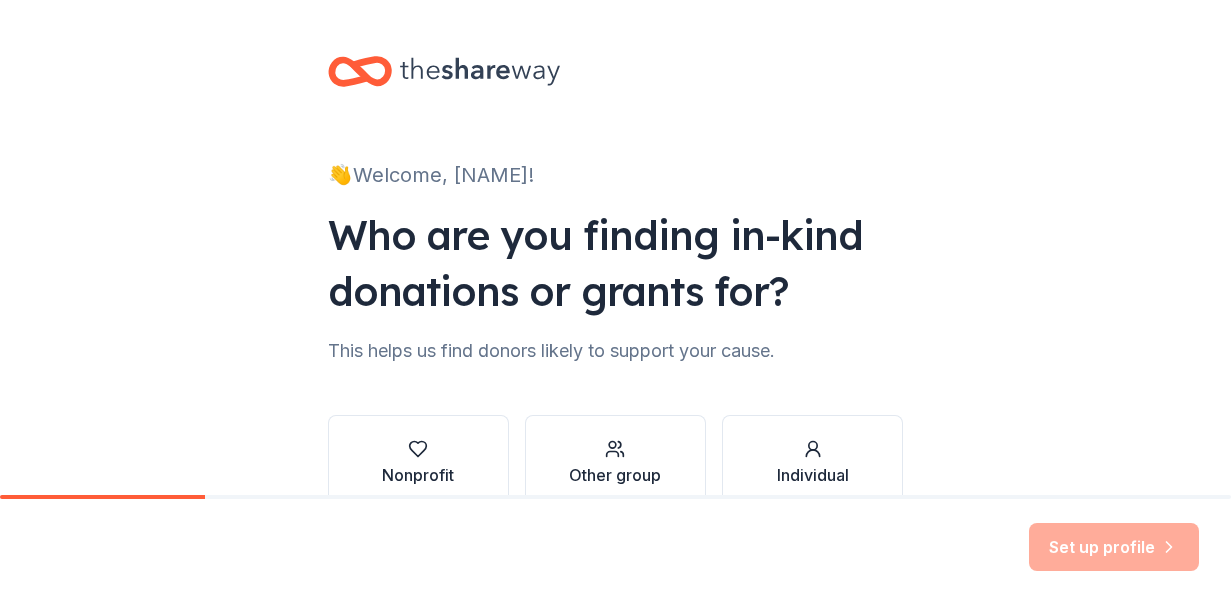 scroll, scrollTop: 0, scrollLeft: 0, axis: both 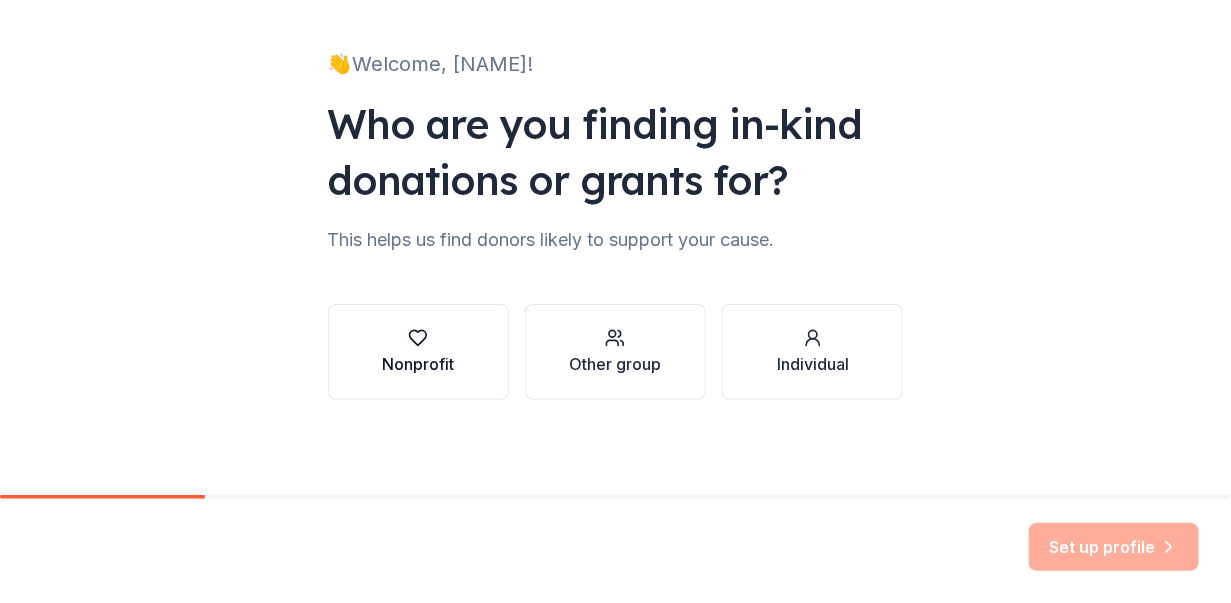 click on "Nonprofit" at bounding box center (418, 352) 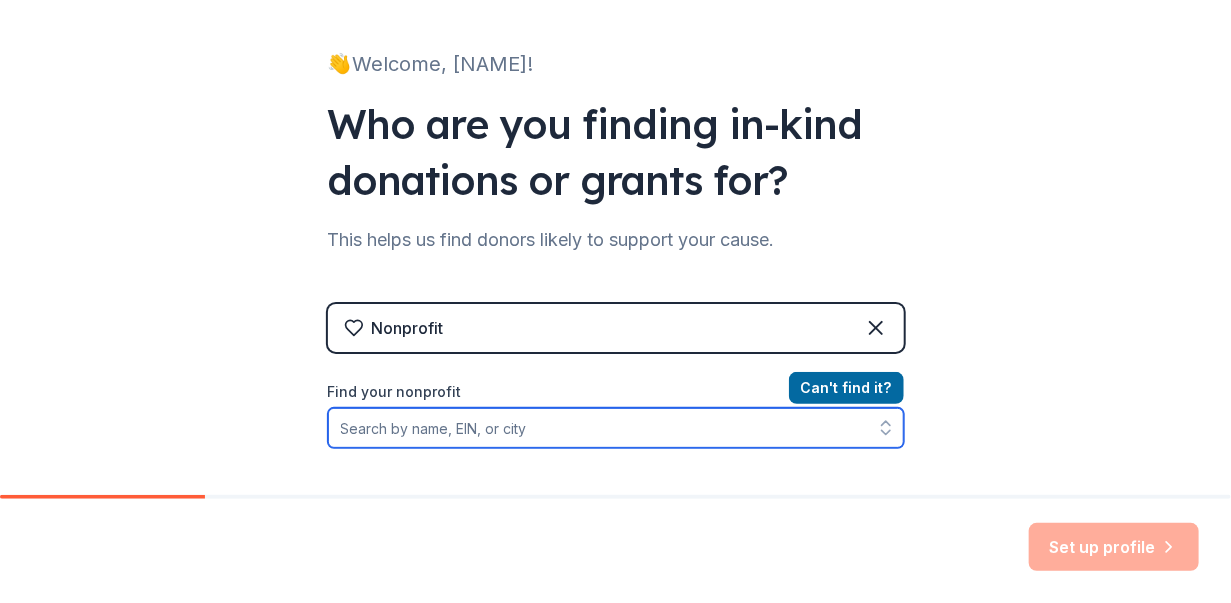 click on "Find your nonprofit" at bounding box center (616, 428) 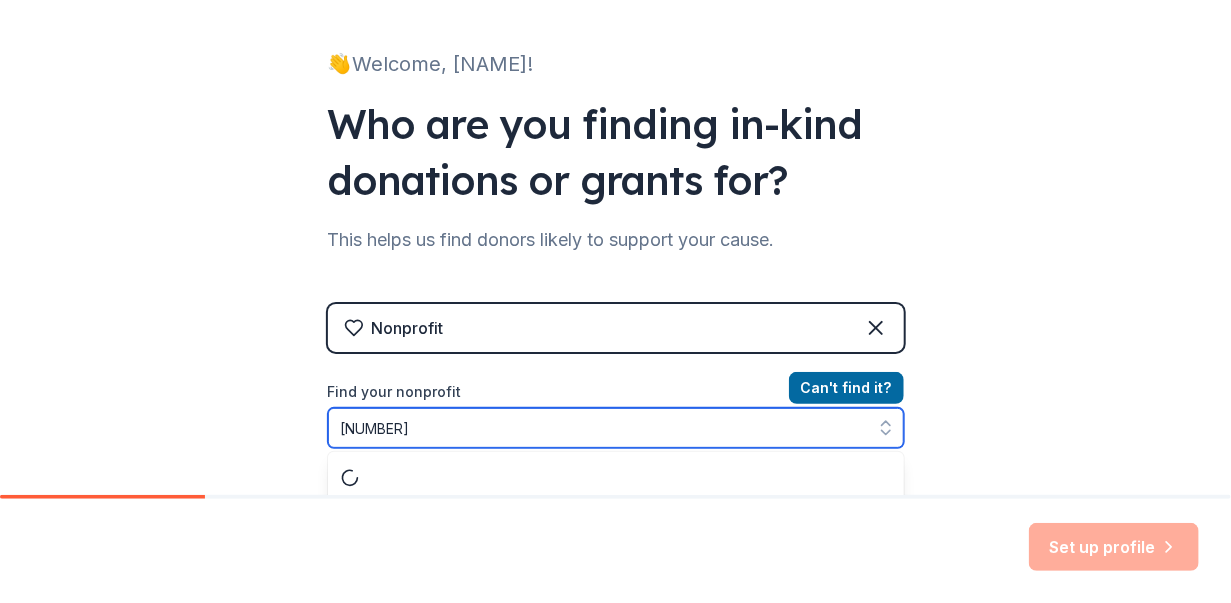 scroll, scrollTop: 164, scrollLeft: 0, axis: vertical 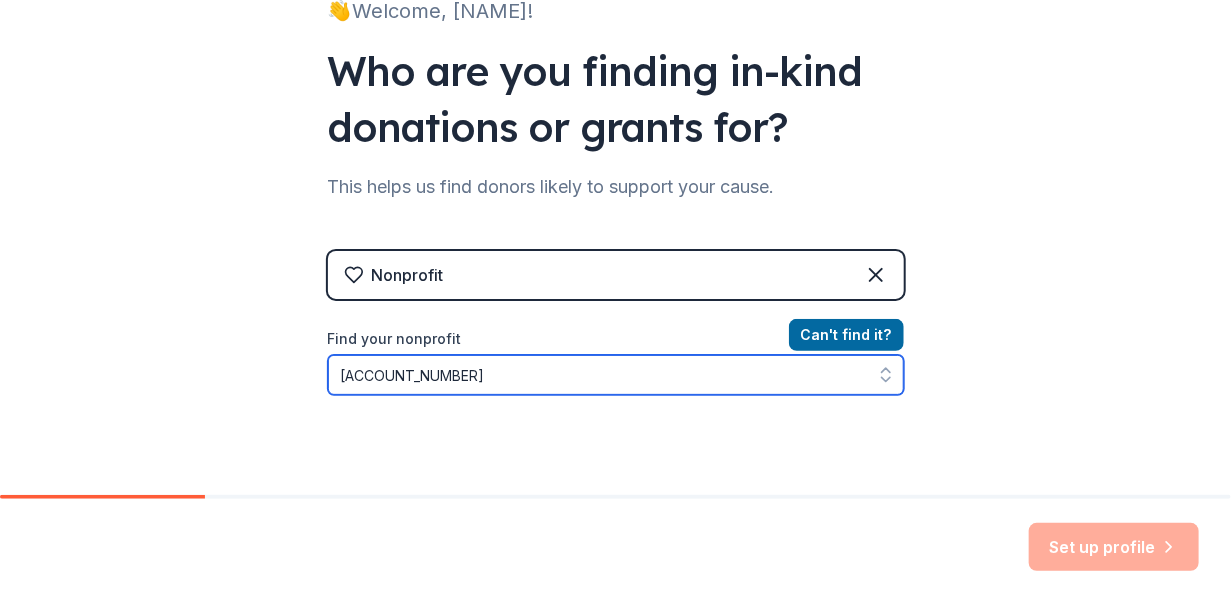 type on "[NUMBER]" 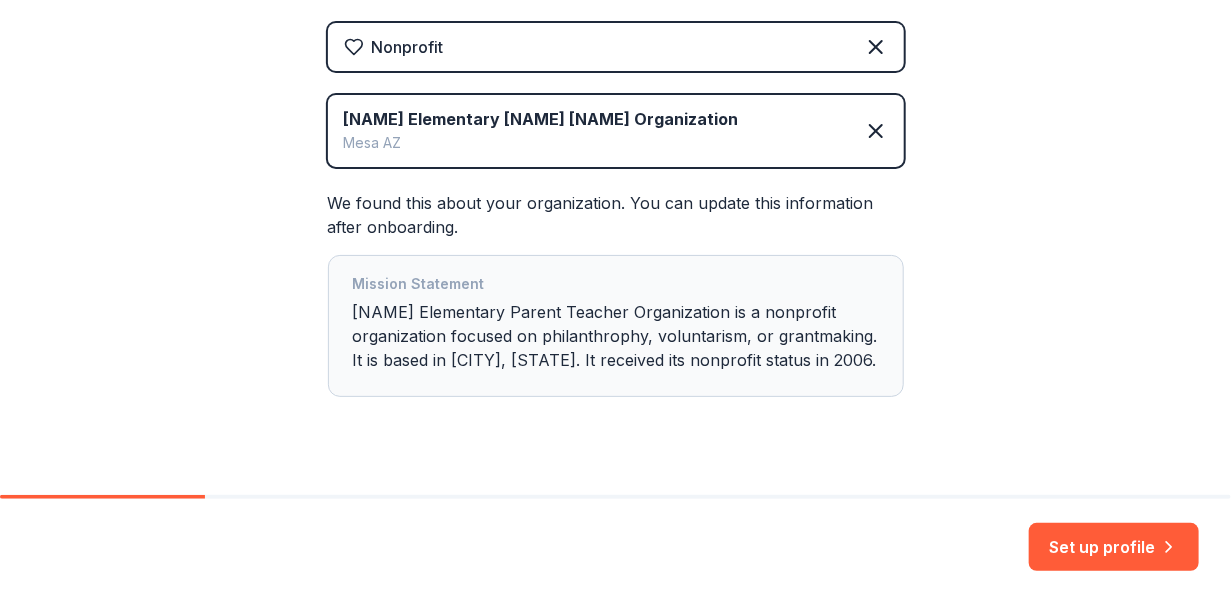 scroll, scrollTop: 428, scrollLeft: 0, axis: vertical 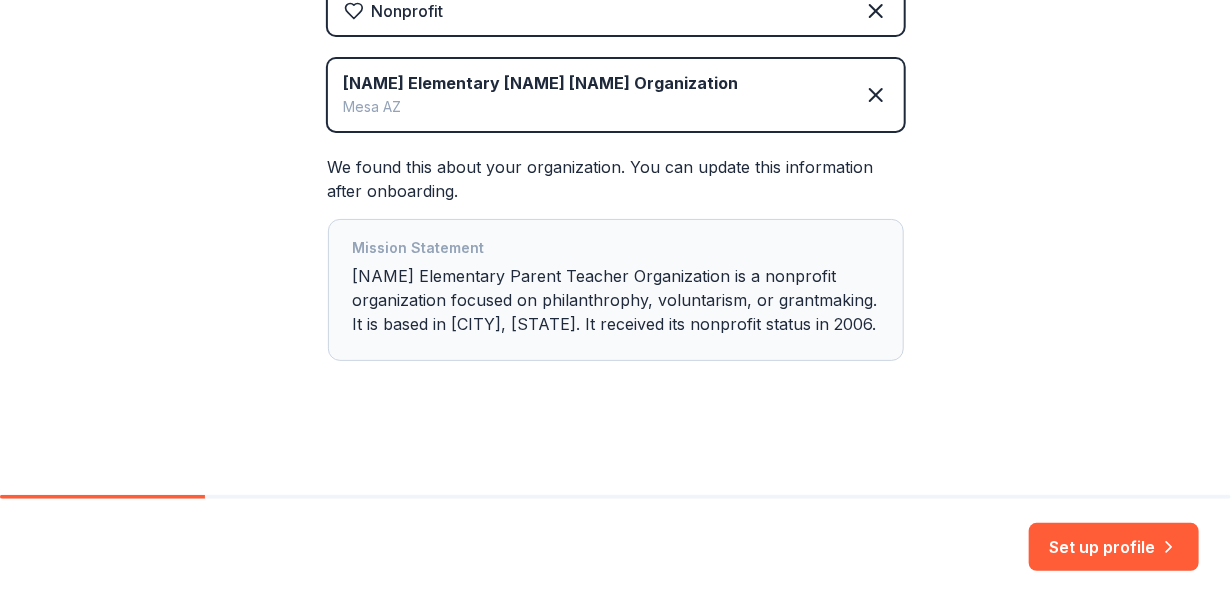 click on "[MISSION] [NAME] [NAME] [NAME] Organization is a nonprofit organization focused on philanthrophy, voluntarism, or grantmaking. It is based in [CITY], [STATE]. It received its nonprofit status in [YEAR]." at bounding box center [616, 290] 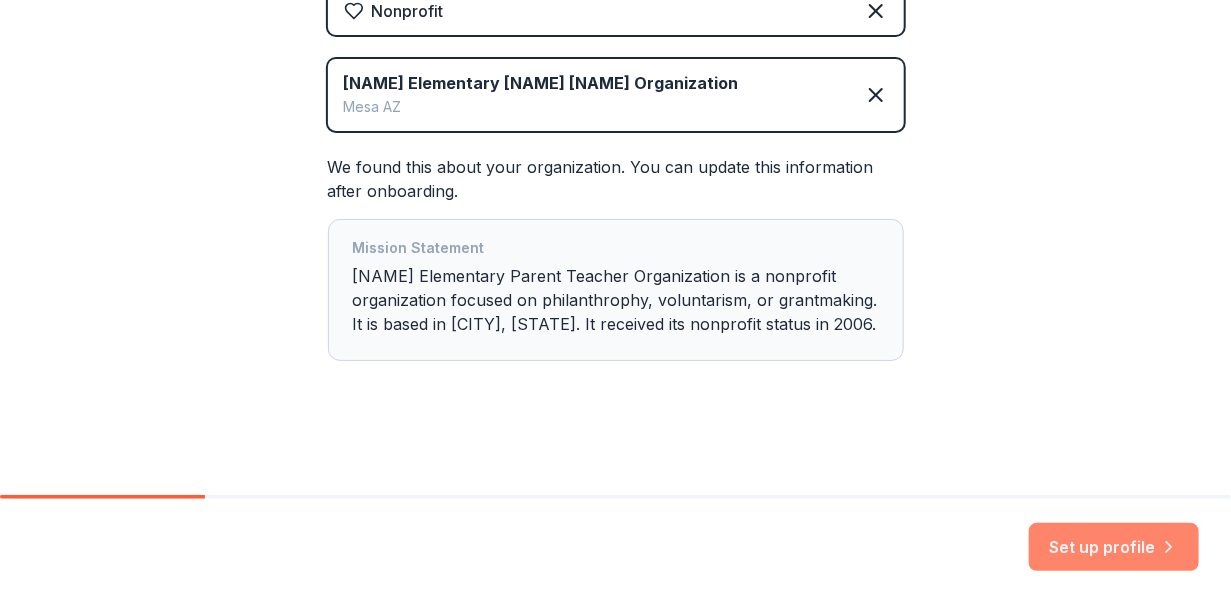 click on "Set up profile" at bounding box center [1114, 547] 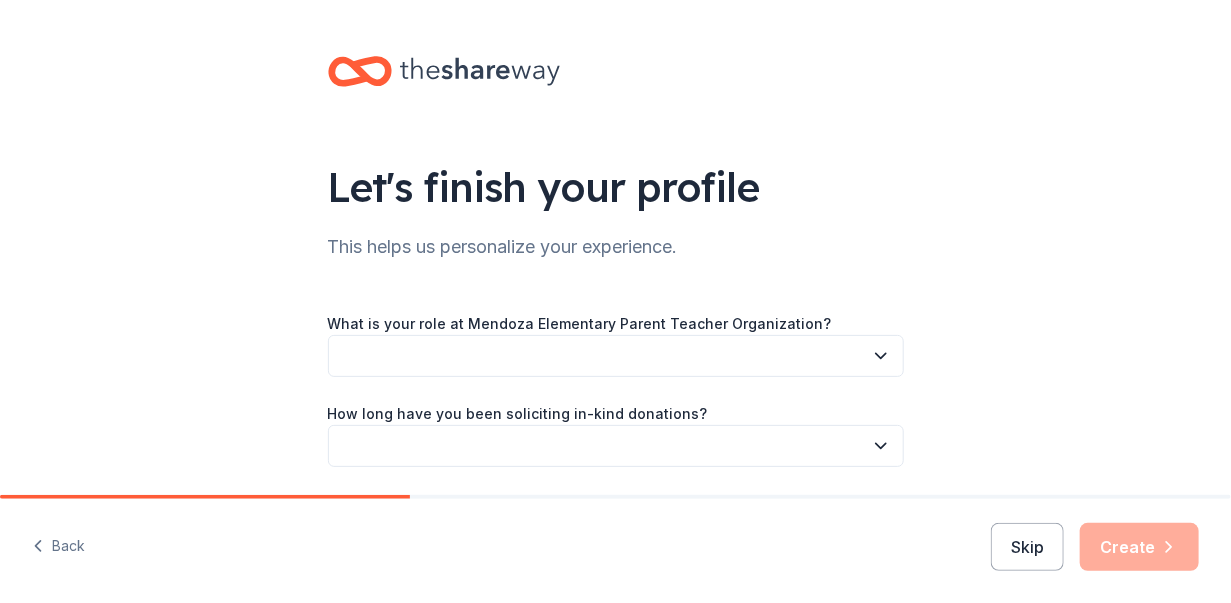 click at bounding box center [616, 356] 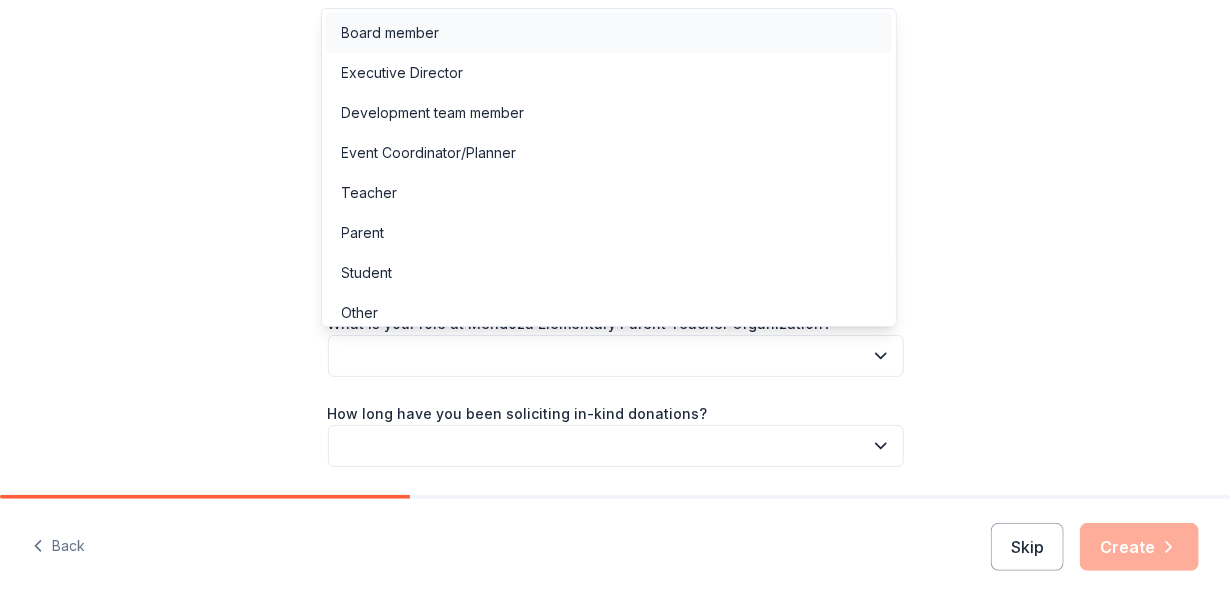 click on "Board member" at bounding box center [609, 33] 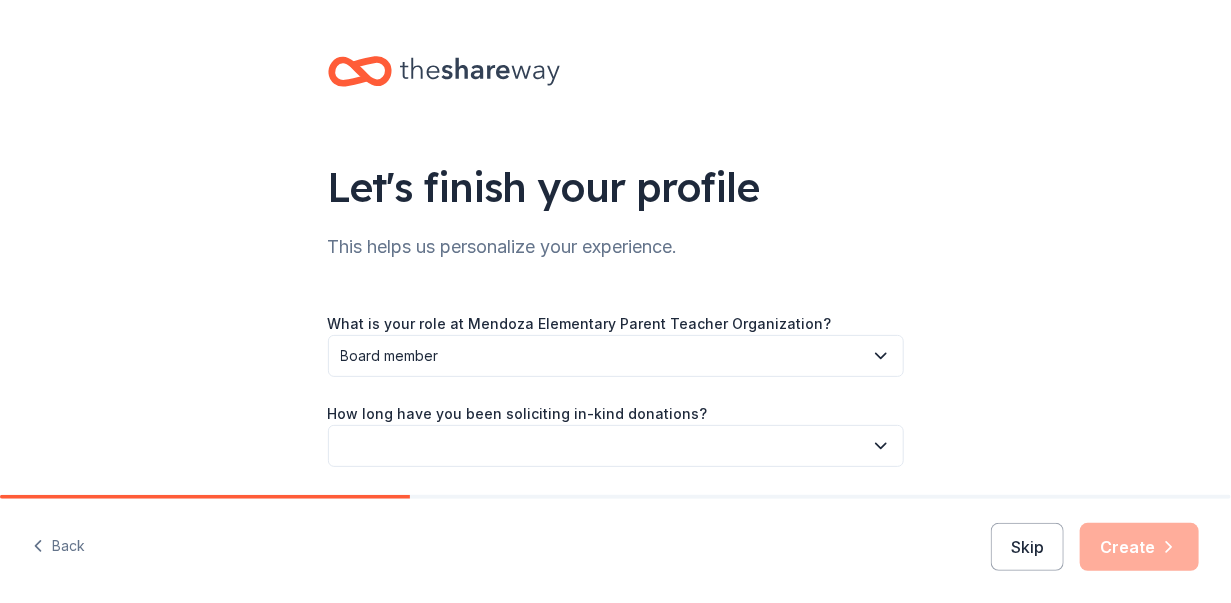 click at bounding box center (616, 446) 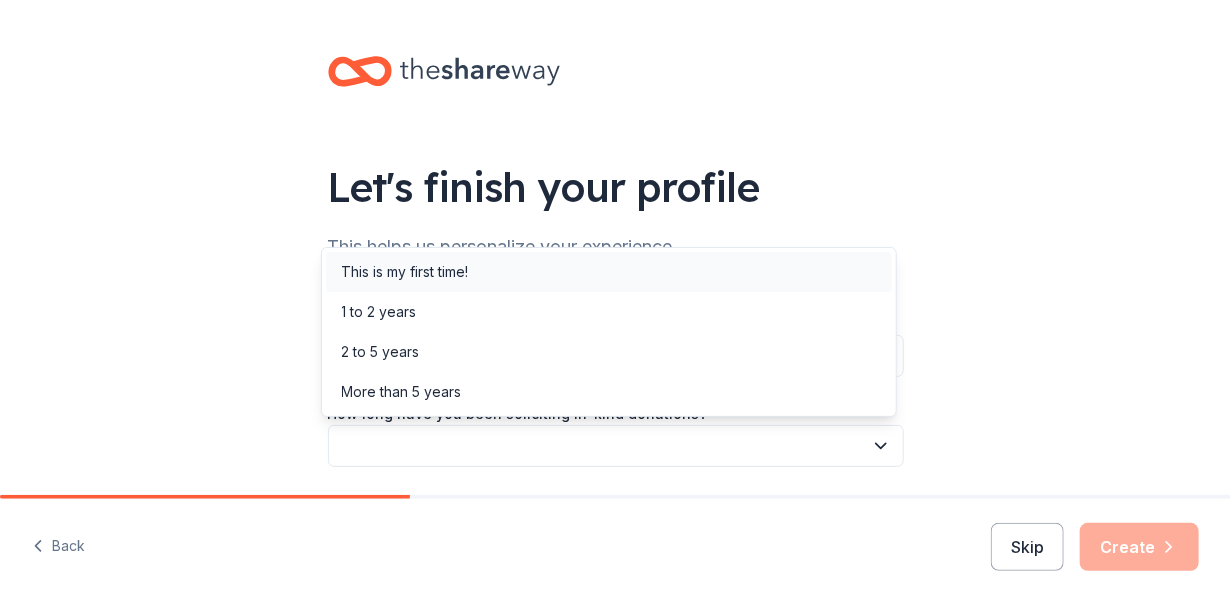 click on "This is my first time!" at bounding box center [609, 272] 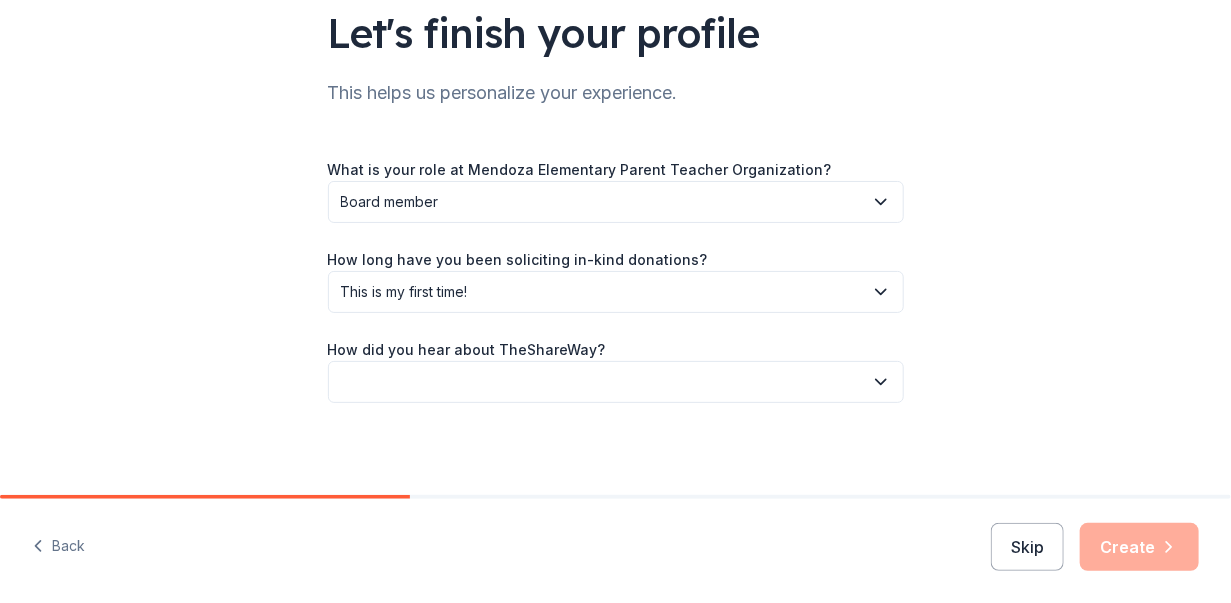 scroll, scrollTop: 157, scrollLeft: 0, axis: vertical 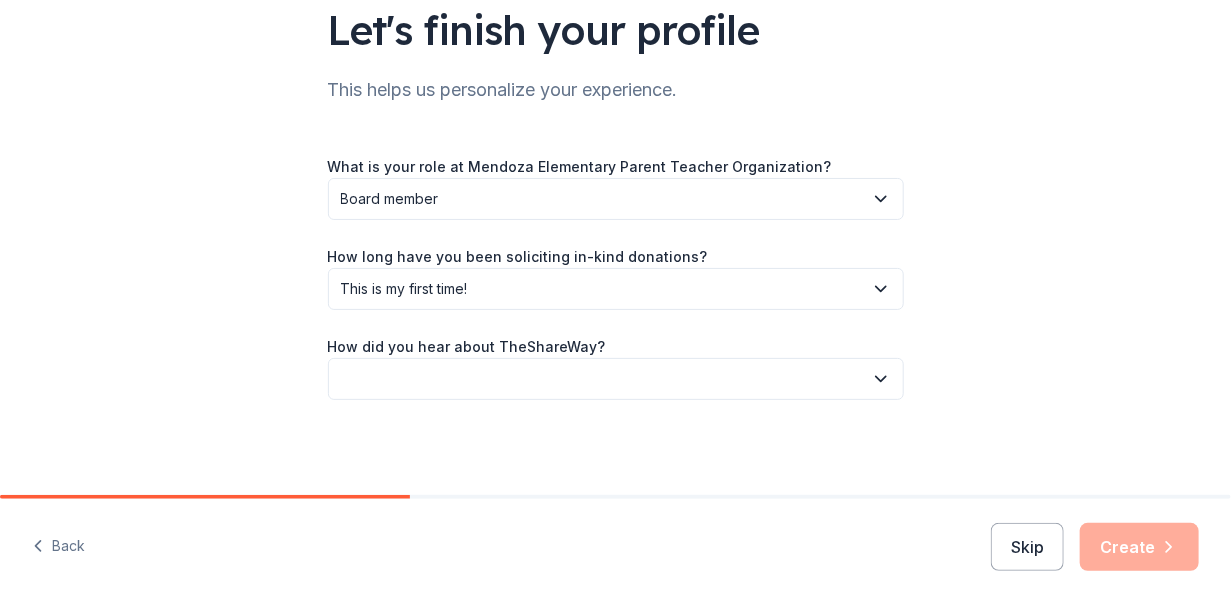 click at bounding box center [616, 379] 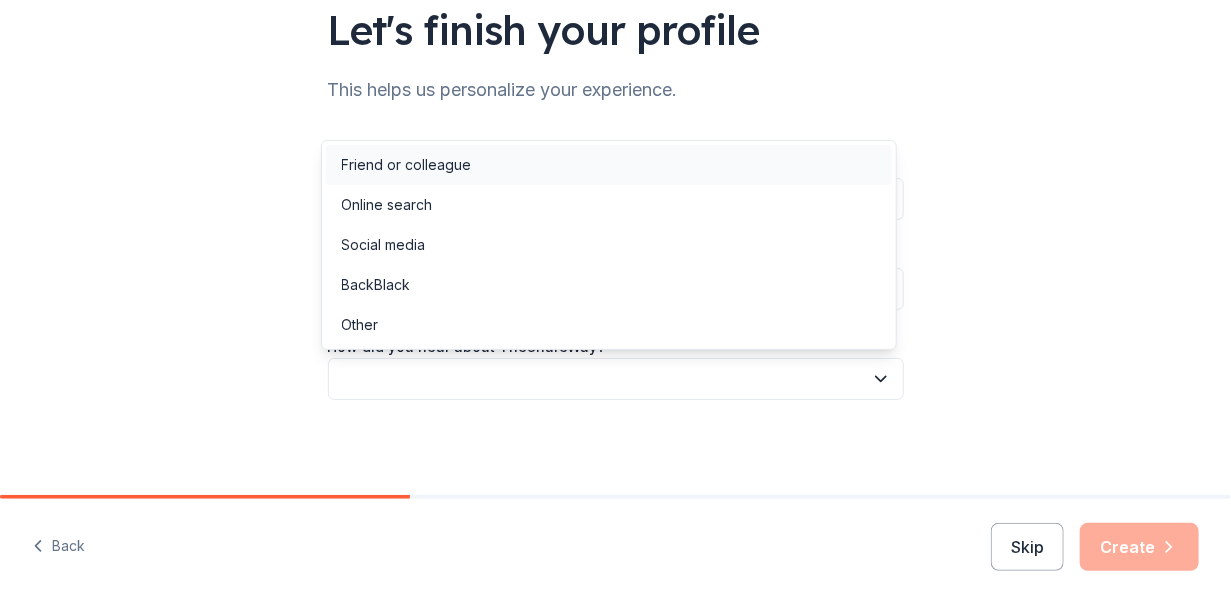 click on "Friend or colleague" at bounding box center (609, 165) 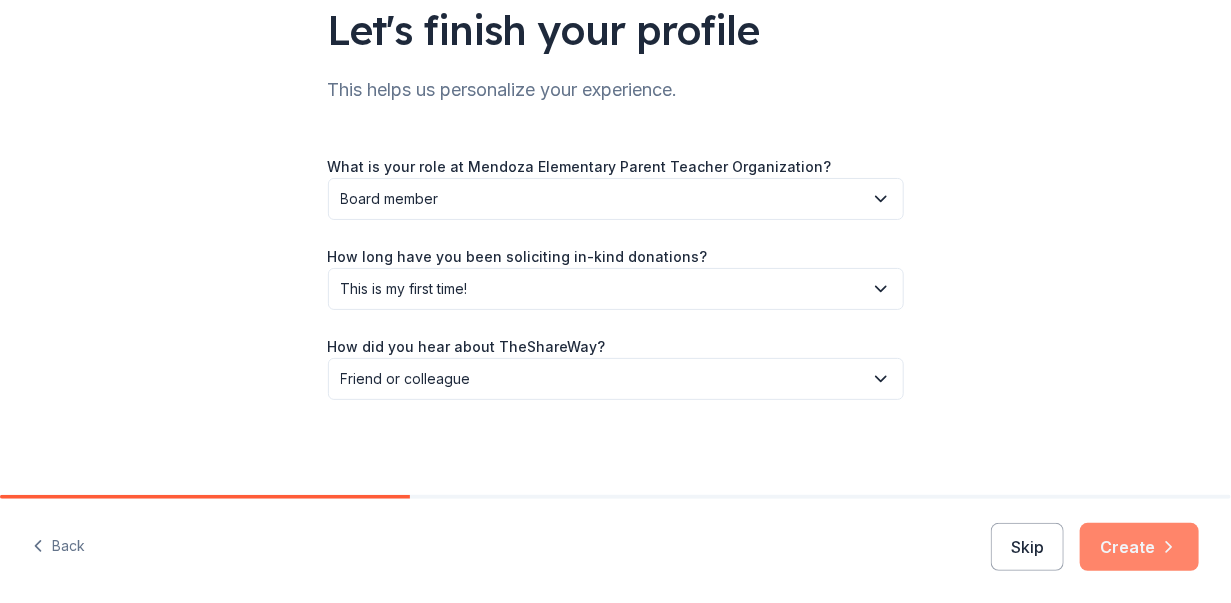 click on "Create" at bounding box center [1139, 547] 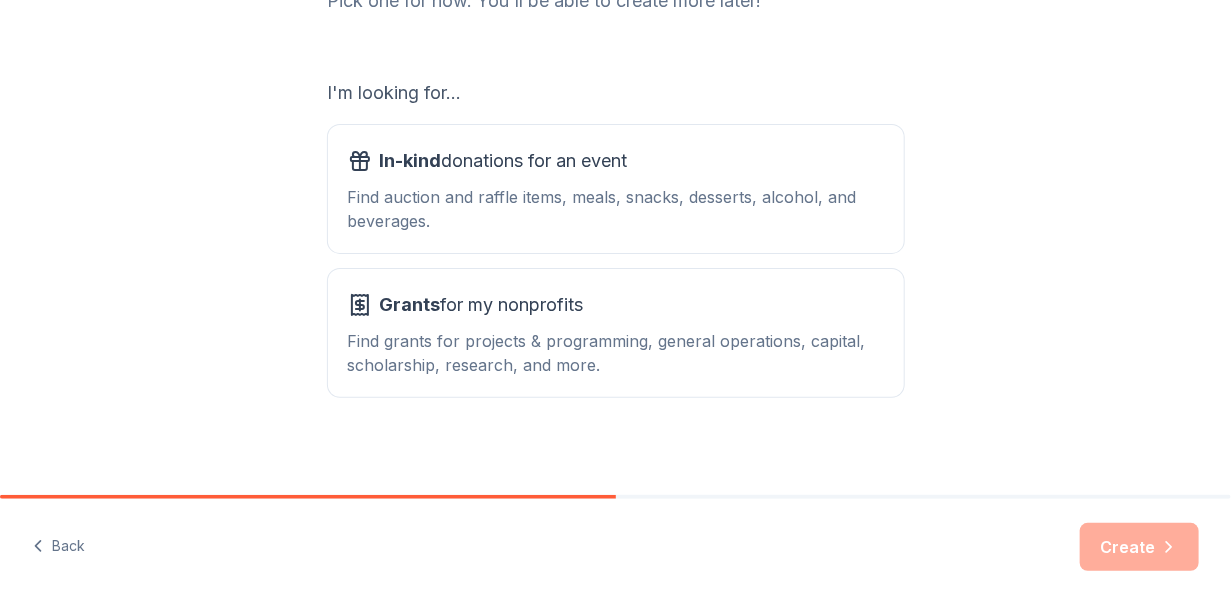 scroll, scrollTop: 311, scrollLeft: 0, axis: vertical 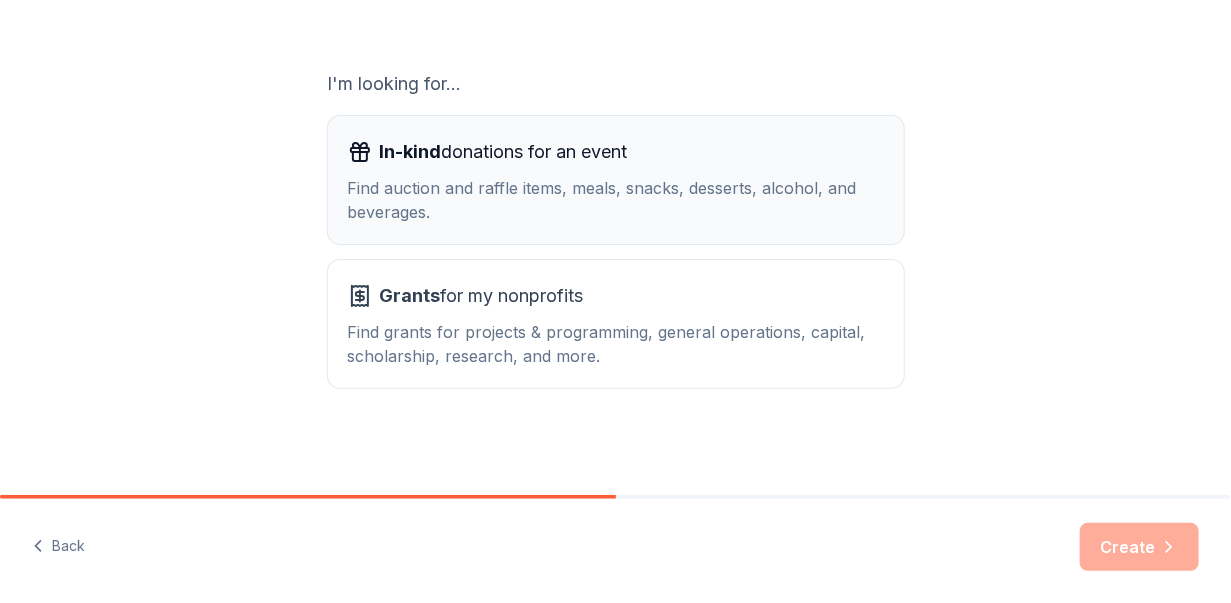 click on "Find auction and raffle items, meals, snacks, desserts, alcohol, and beverages." at bounding box center (616, 200) 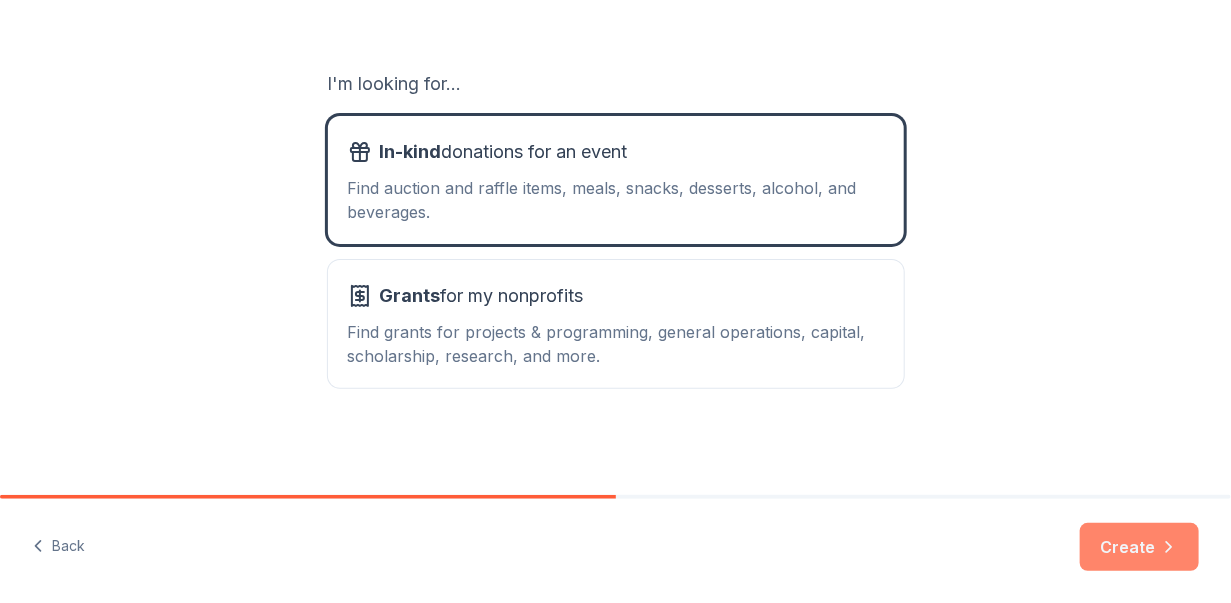 click on "Create" at bounding box center (1139, 547) 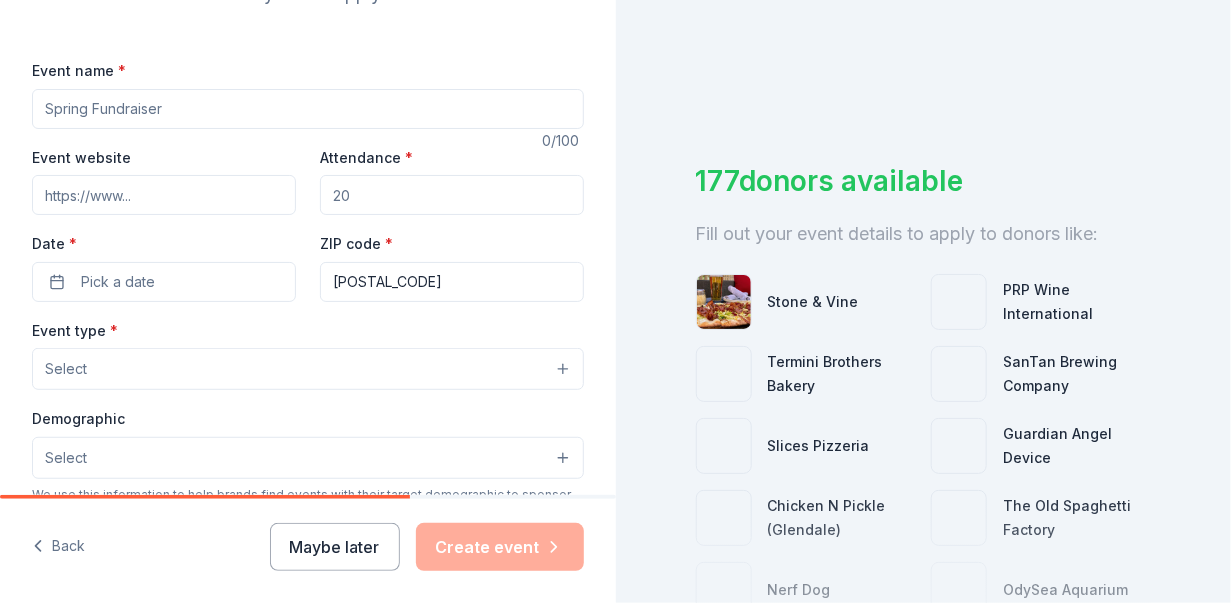 scroll, scrollTop: 255, scrollLeft: 0, axis: vertical 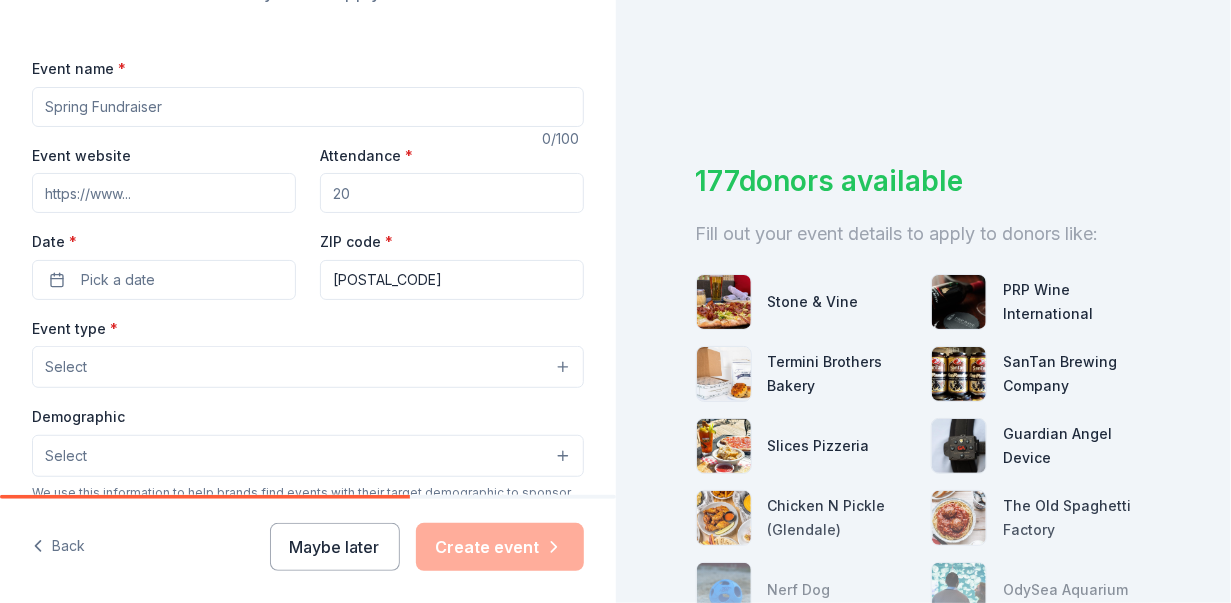 click on "Event name *" at bounding box center (308, 107) 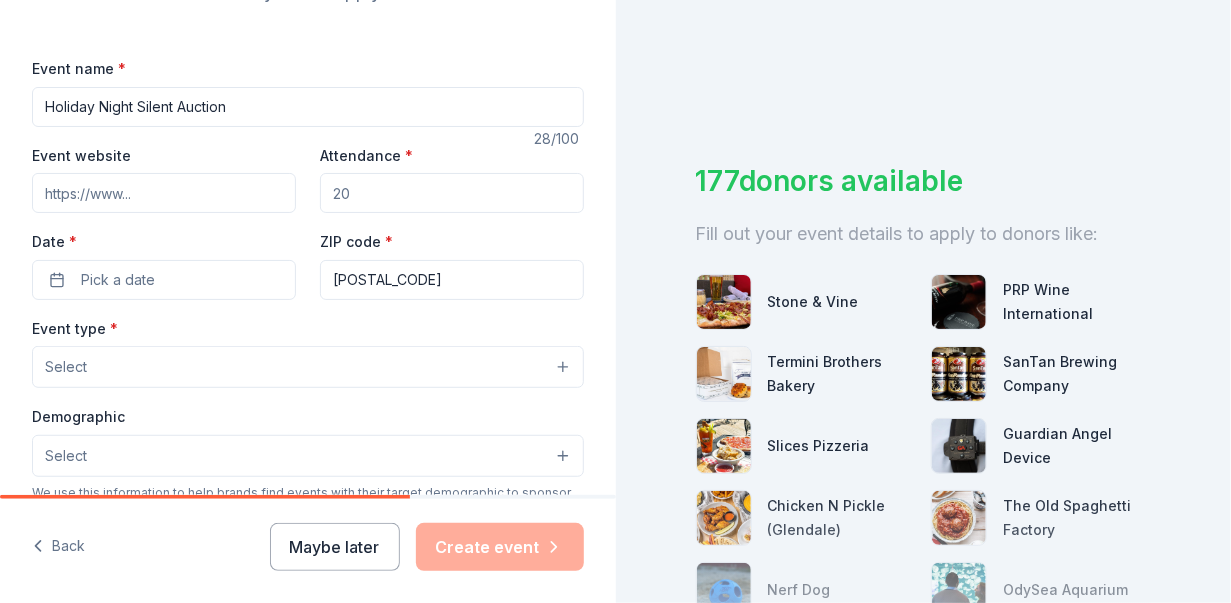 type on "Holiday Night Silent Auction" 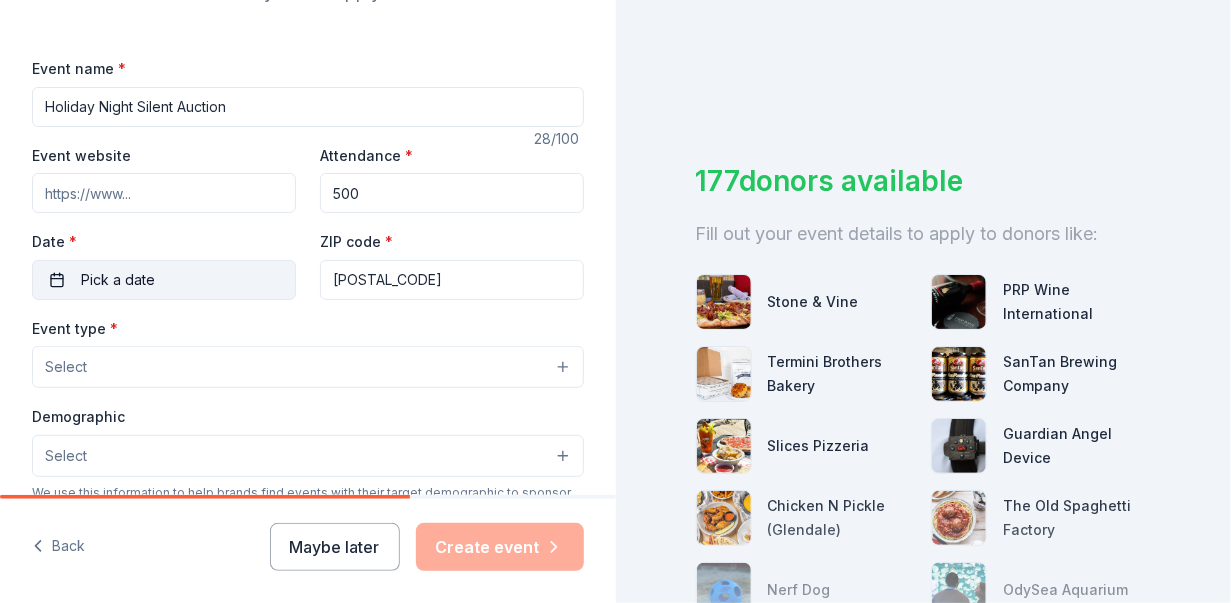 type on "500" 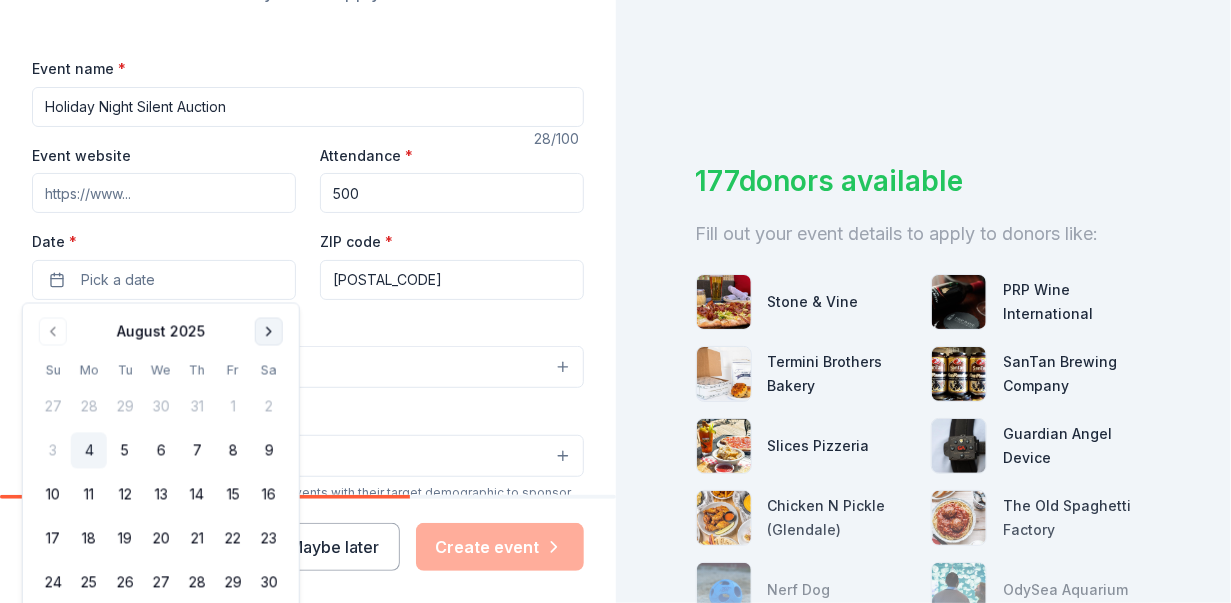 click at bounding box center [269, 332] 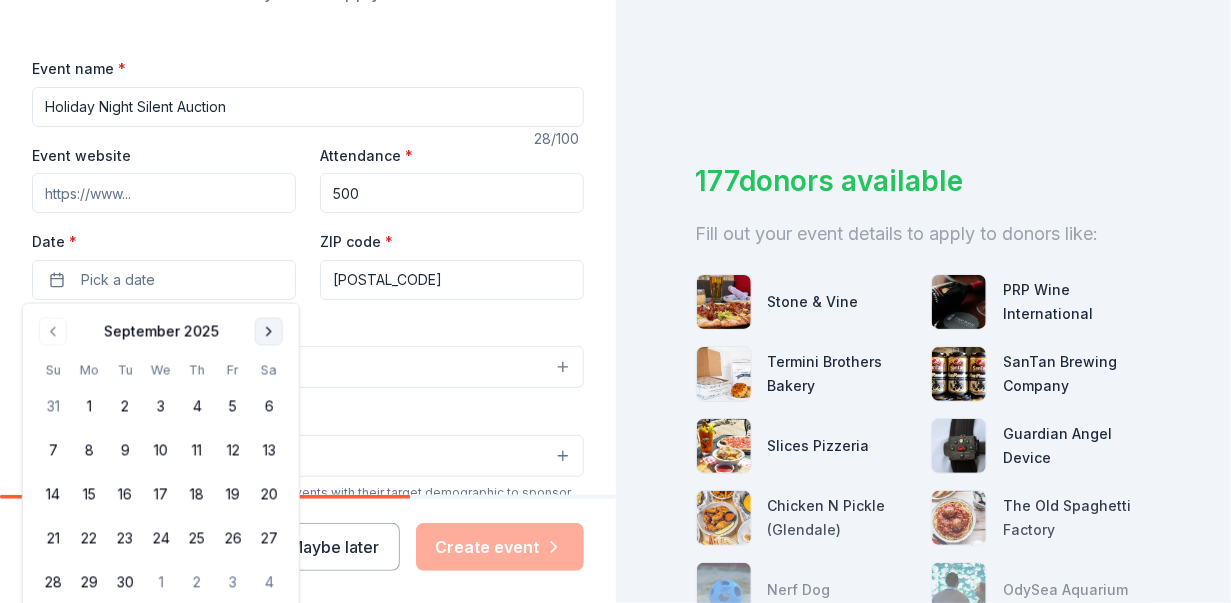 click at bounding box center (269, 332) 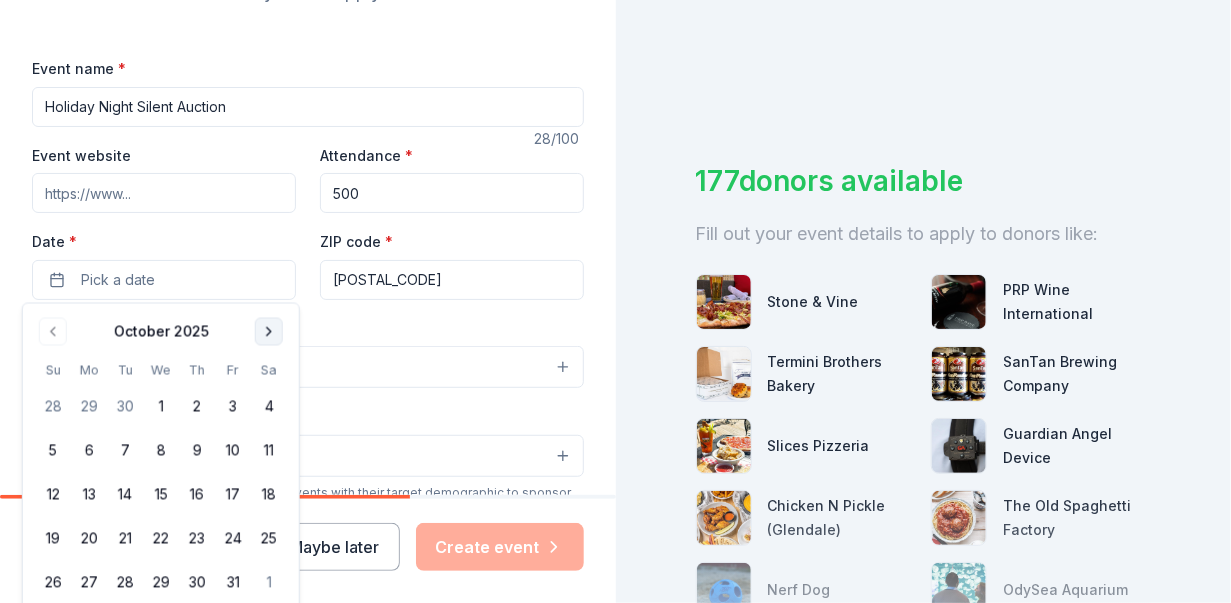 click at bounding box center [269, 332] 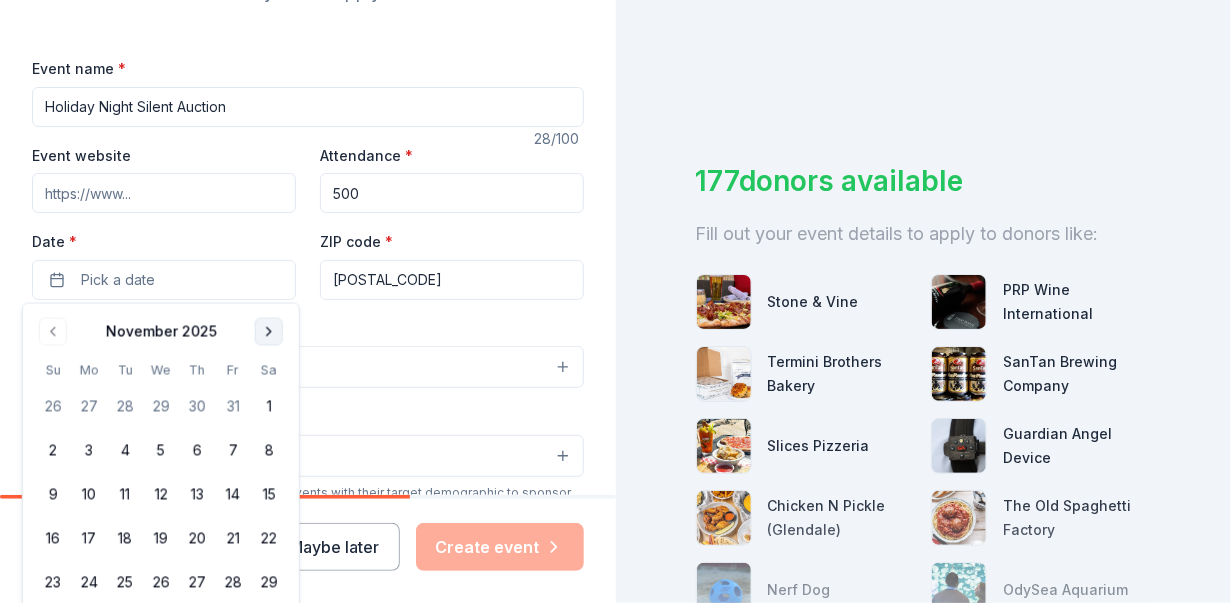click at bounding box center [269, 332] 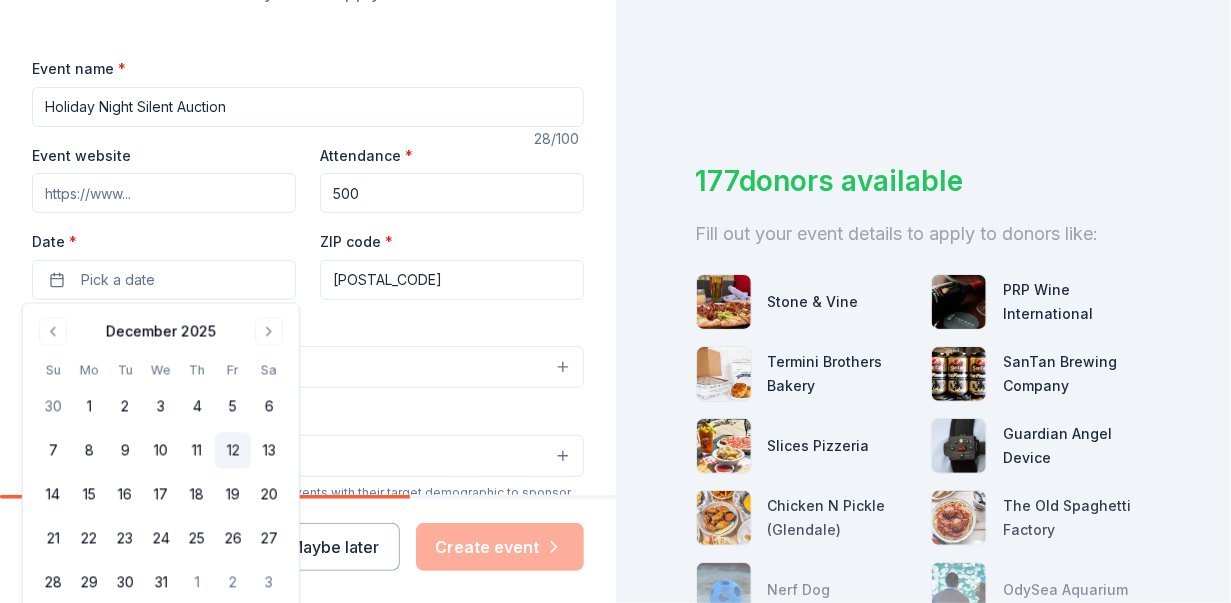 click on "12" at bounding box center [233, 451] 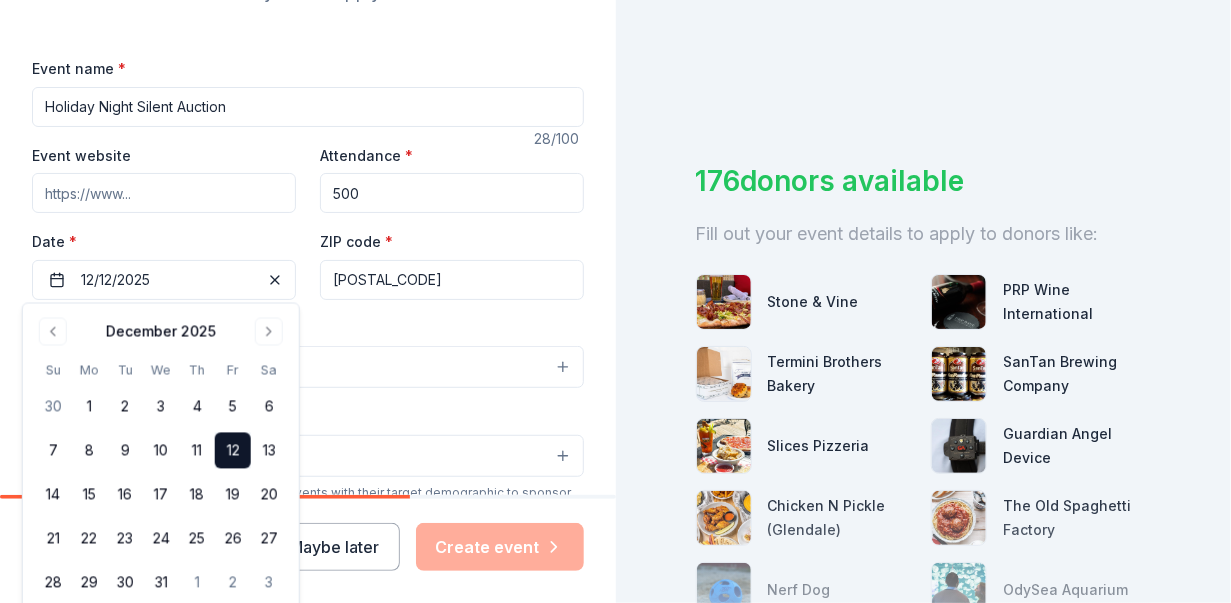 click on "Event website" at bounding box center (164, 193) 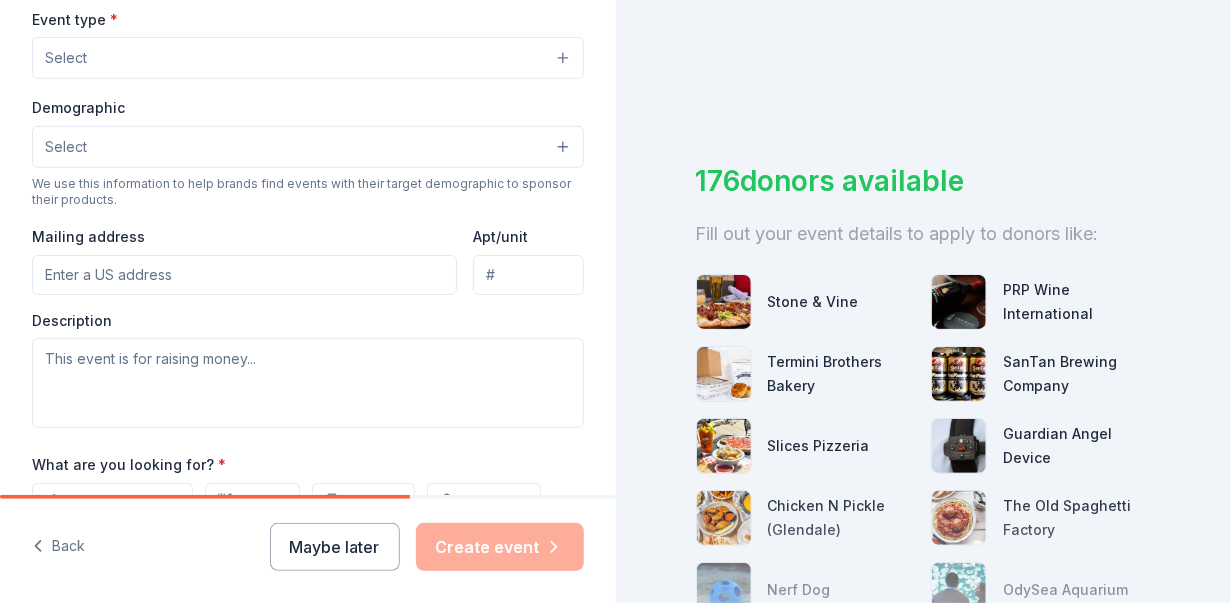 scroll, scrollTop: 554, scrollLeft: 0, axis: vertical 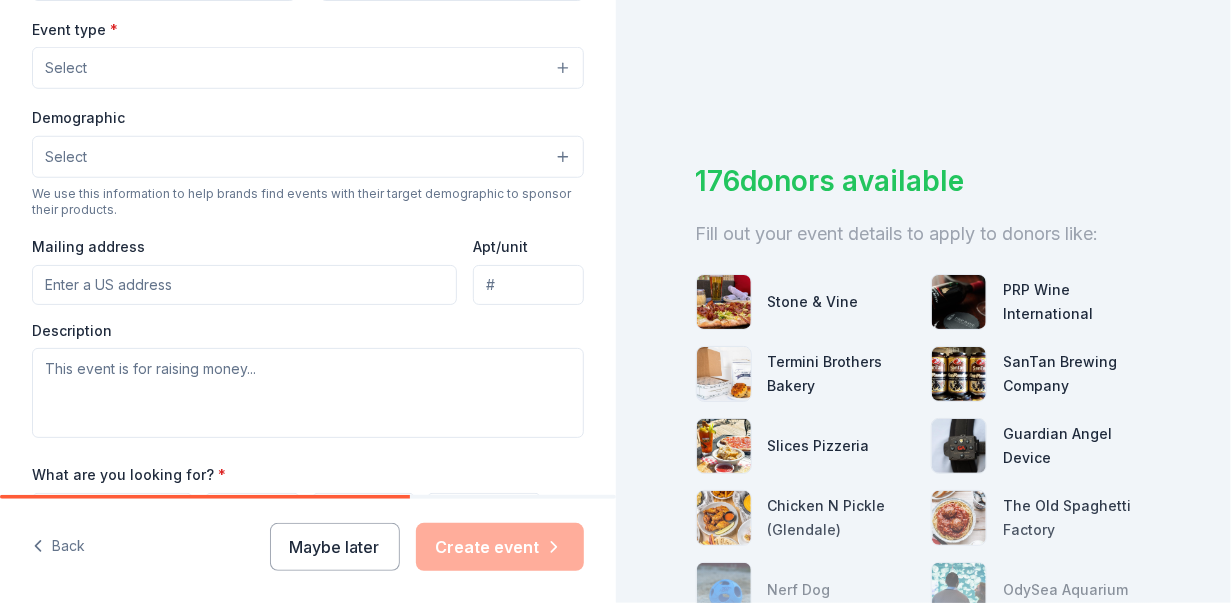 type on "[URL]" 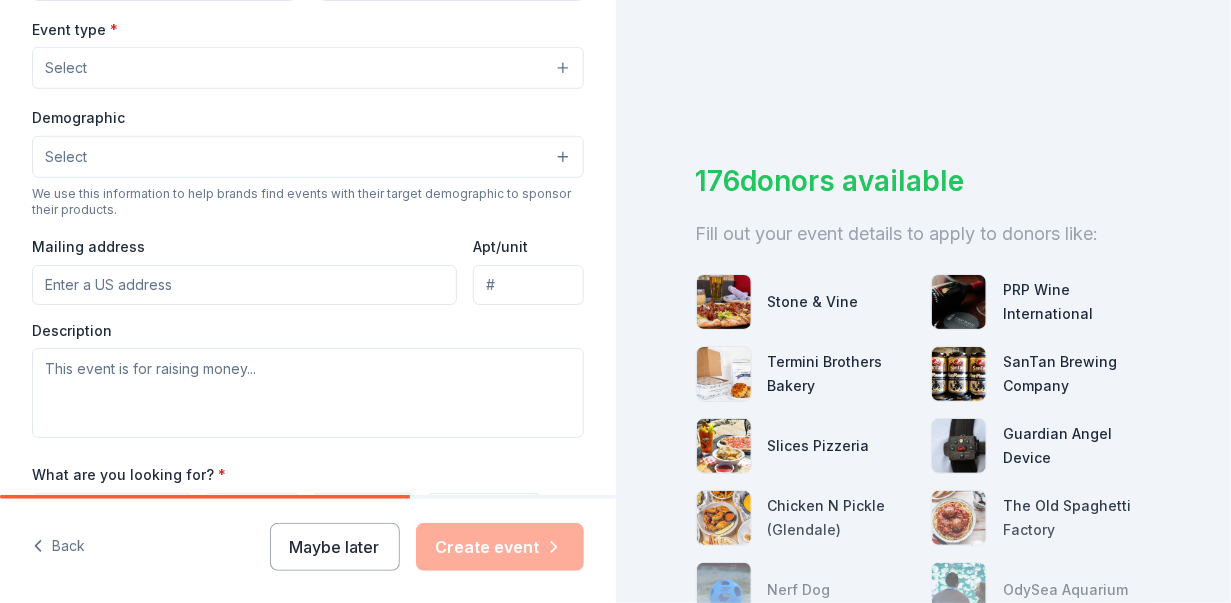 click on "Select" at bounding box center [308, 68] 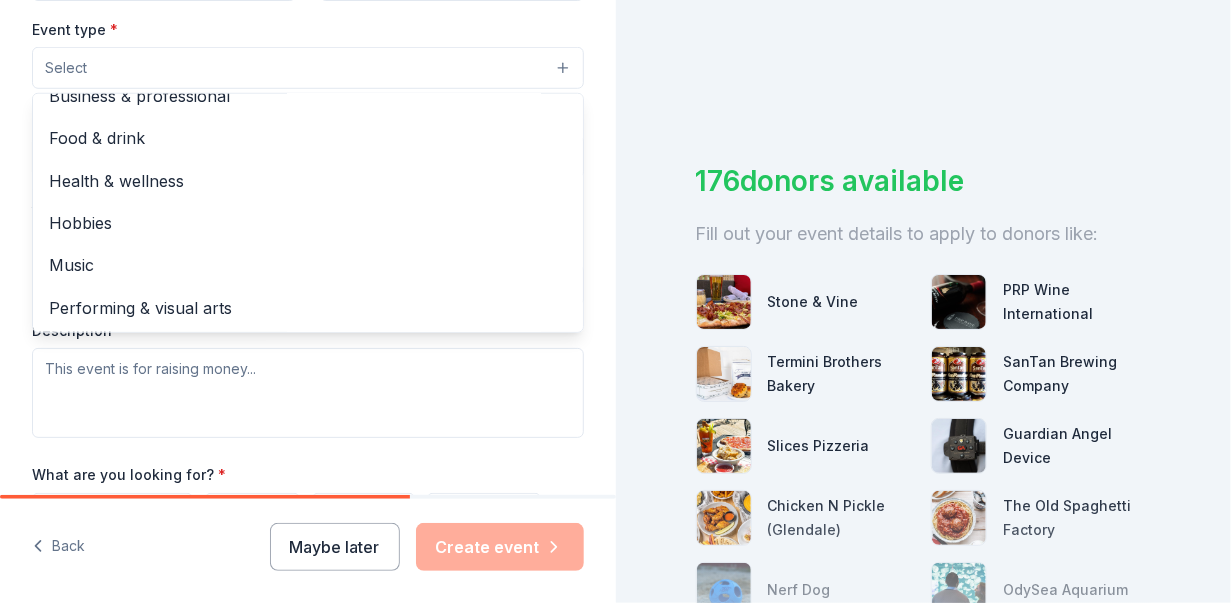 scroll, scrollTop: 0, scrollLeft: 0, axis: both 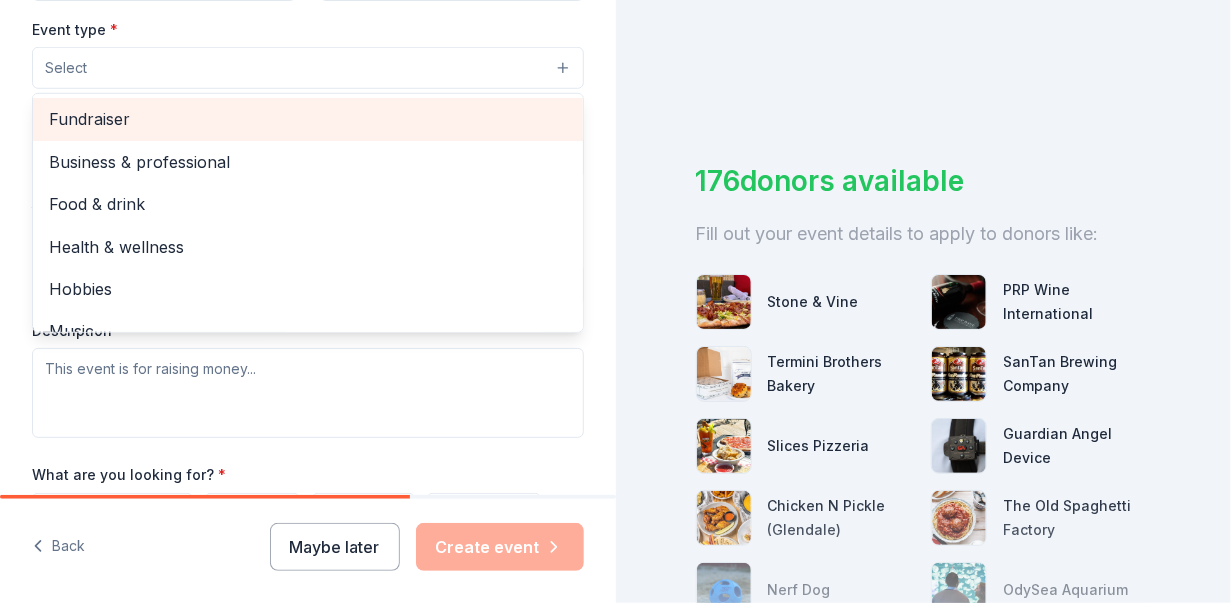 click on "Fundraiser" at bounding box center [308, 119] 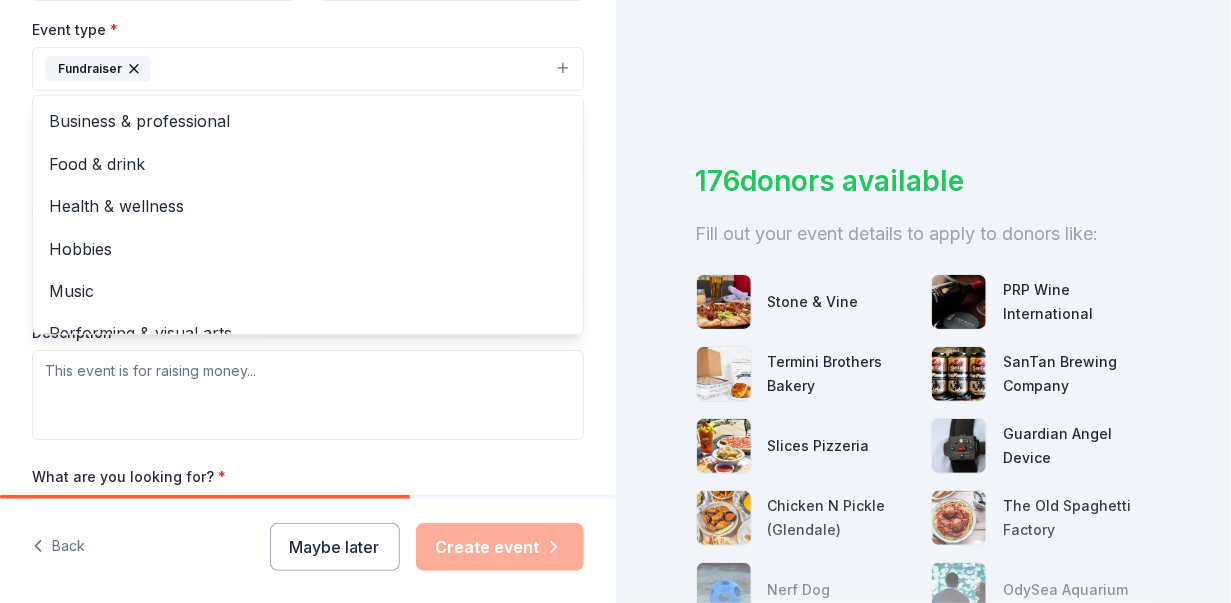 scroll, scrollTop: 23, scrollLeft: 0, axis: vertical 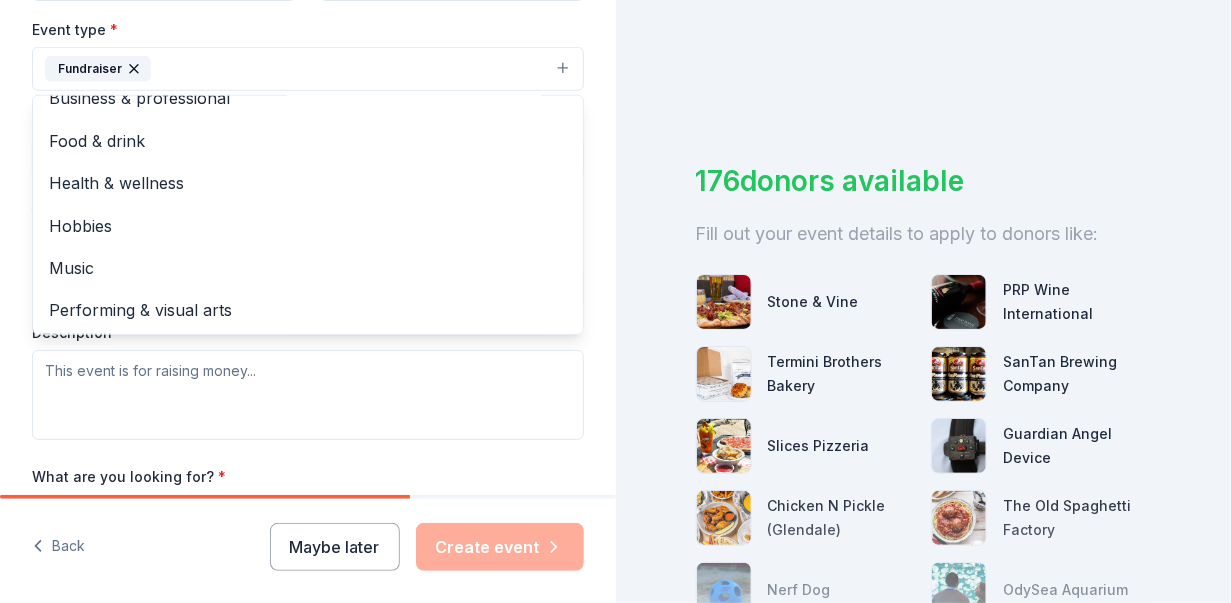 click on "Tell us about your event. We'll find in-kind donations you can apply for. Event name * Holiday Night Silent Auction 28 /100 Event website www.mendozapto.org Attendance * 500 Date * 12/12/2025 ZIP code * [ZIP] Event type * Fundraiser Business & professional Food & drink Health & wellness Hobbies Music Performing & visual arts Demographic Select We use this information to help brands find events with their target demographic to sponsor their products. Mailing address Apt/unit Description What are you looking for? * Auction & raffle Meals Snacks Desserts Alcohol Beverages Send me reminders Email me reminders of donor application deadlines Recurring event" at bounding box center [308, 112] 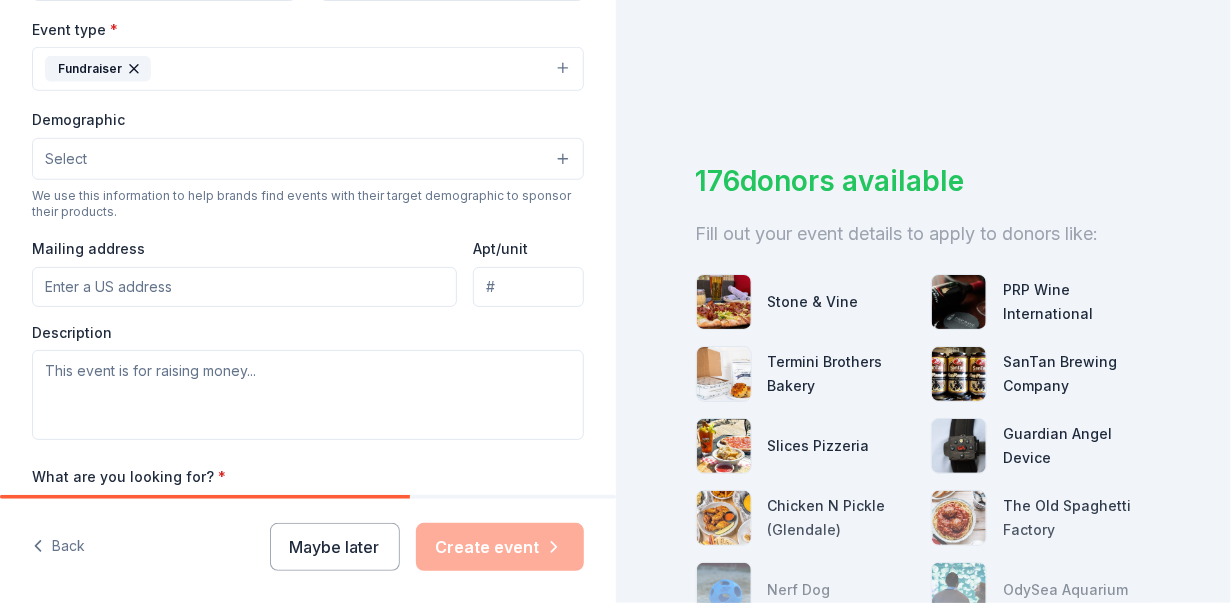 click on "Select" at bounding box center [308, 159] 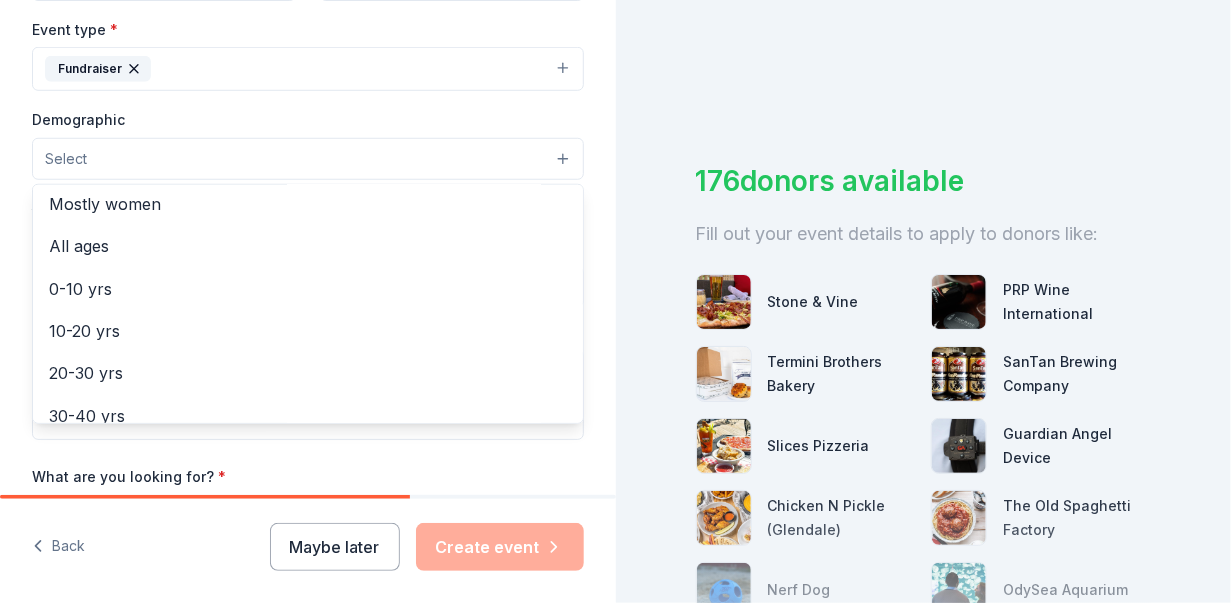 scroll, scrollTop: 0, scrollLeft: 0, axis: both 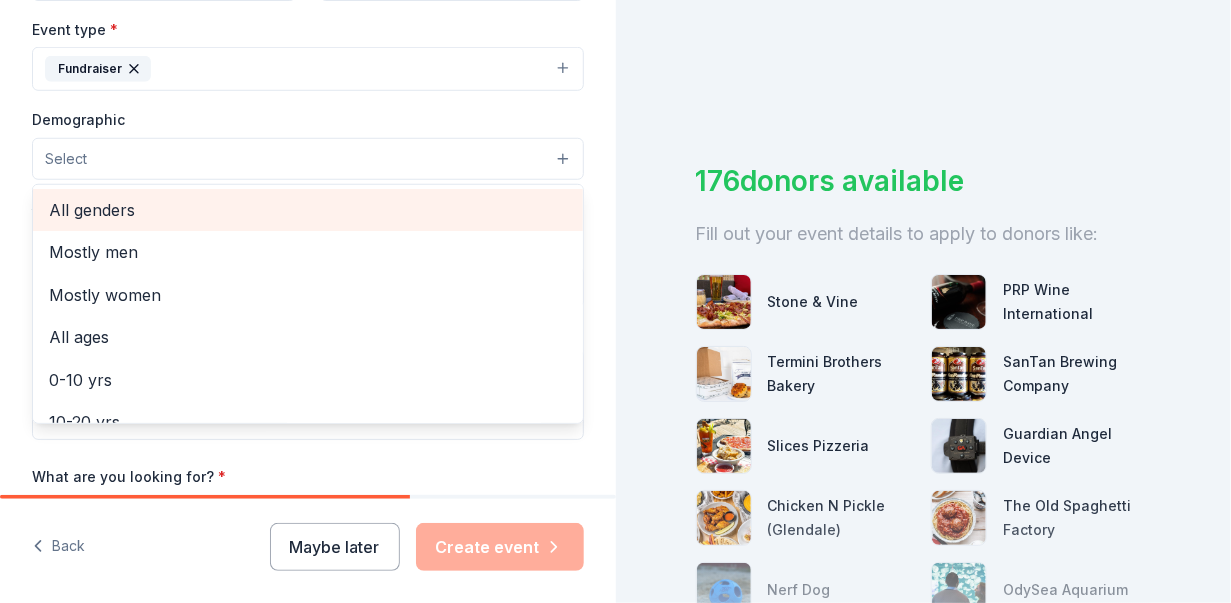click on "All genders" at bounding box center (308, 210) 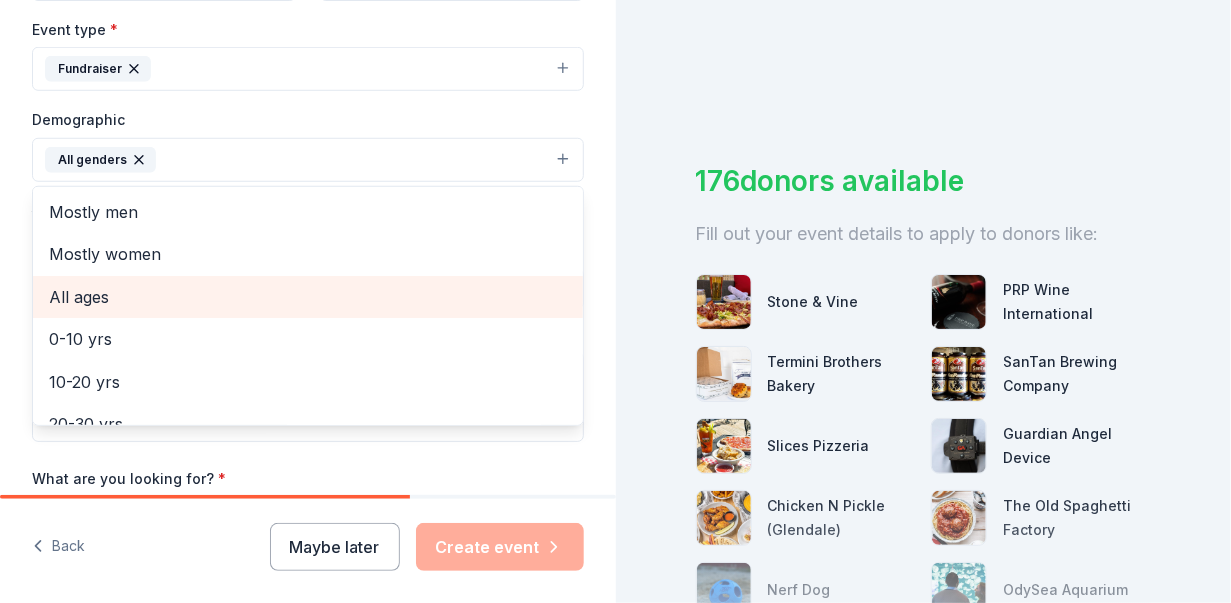 click on "All ages" at bounding box center [308, 297] 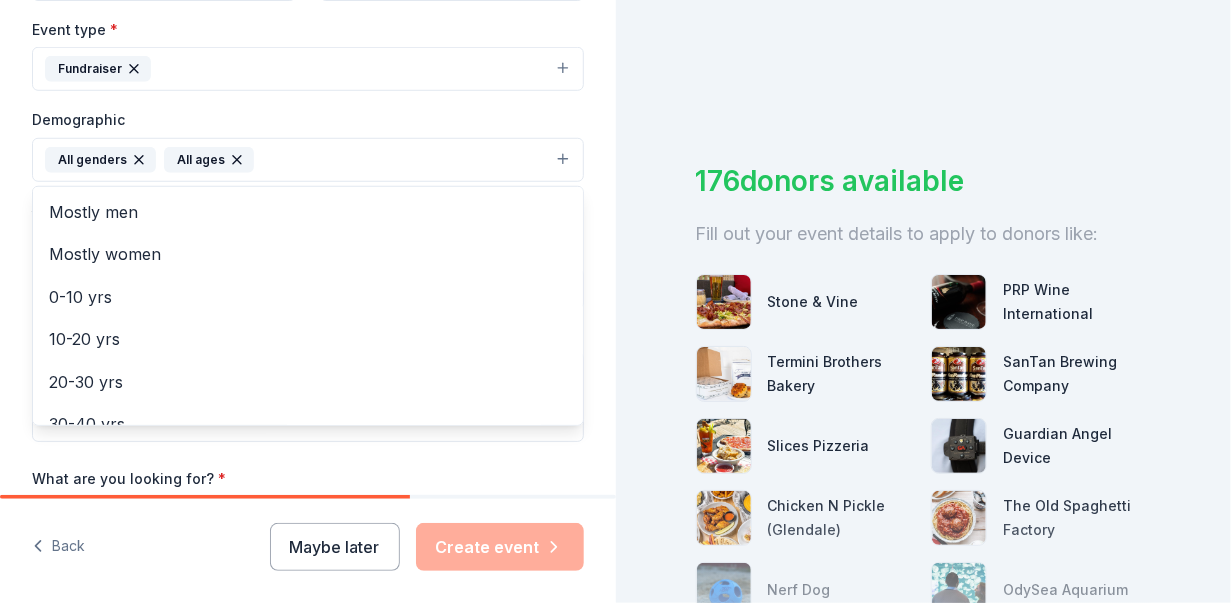 click on "Tell us about your event. We'll find in-kind donations you can apply for. Event name * Holiday Night Silent Auction 28 /100 Event website www.example.com Attendance * 500 Date * [DATE] ZIP code * [POSTAL_CODE] Event type * Fundraiser Demographic All genders All ages Mostly men Mostly women 0-10 yrs 10-20 yrs 20-30 yrs 30-40 yrs 40-50 yrs 50-60 yrs 60-70 yrs 70-80 yrs 80+ yrs We use this information to help brands find events with their target demographic to sponsor their products. Mailing address Apt/unit Description What are you looking for? * Auction & raffle Meals Snacks Desserts Alcohol Beverages Send me reminders Email me reminders of donor application deadlines Recurring event" at bounding box center [308, 113] 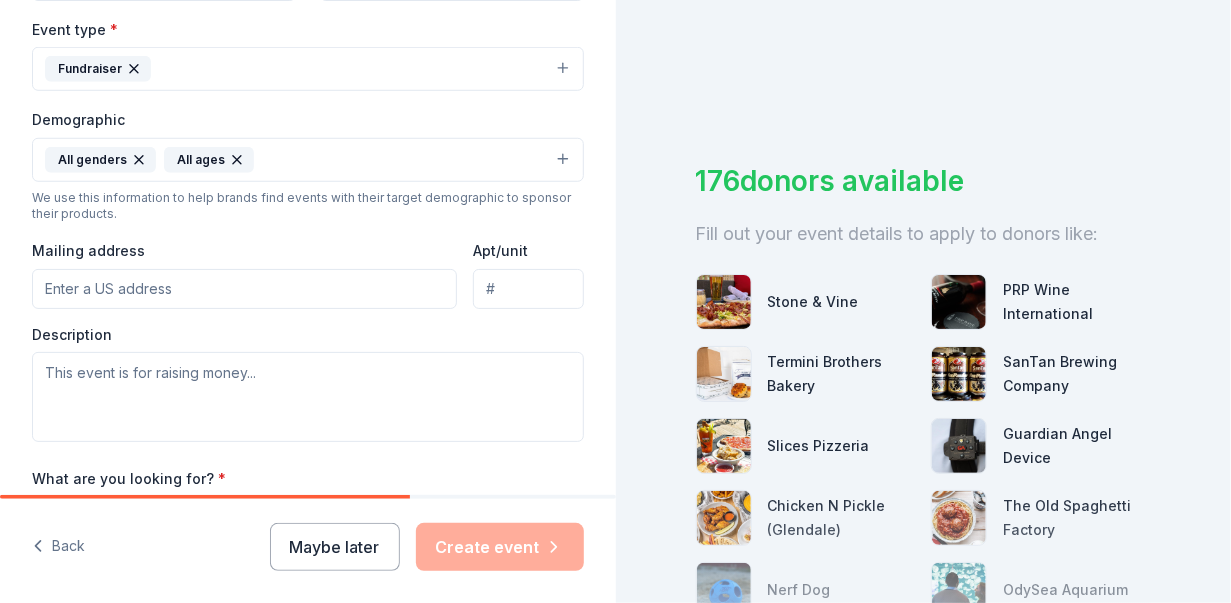 click on "Mailing address" at bounding box center (244, 289) 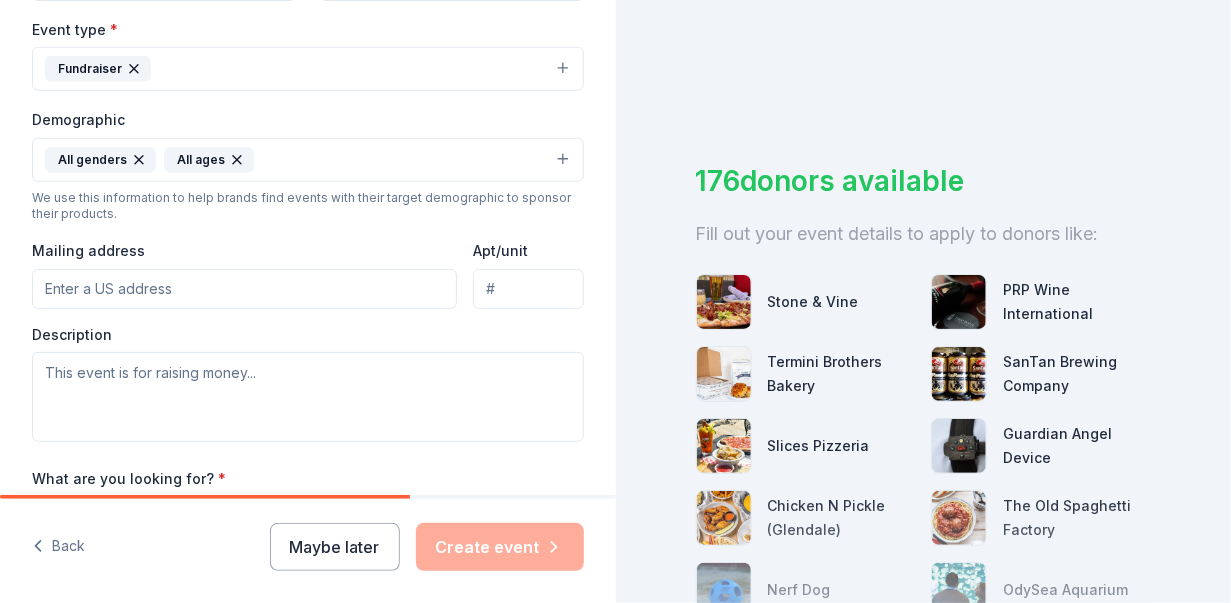 click on "Mailing address" at bounding box center (244, 289) 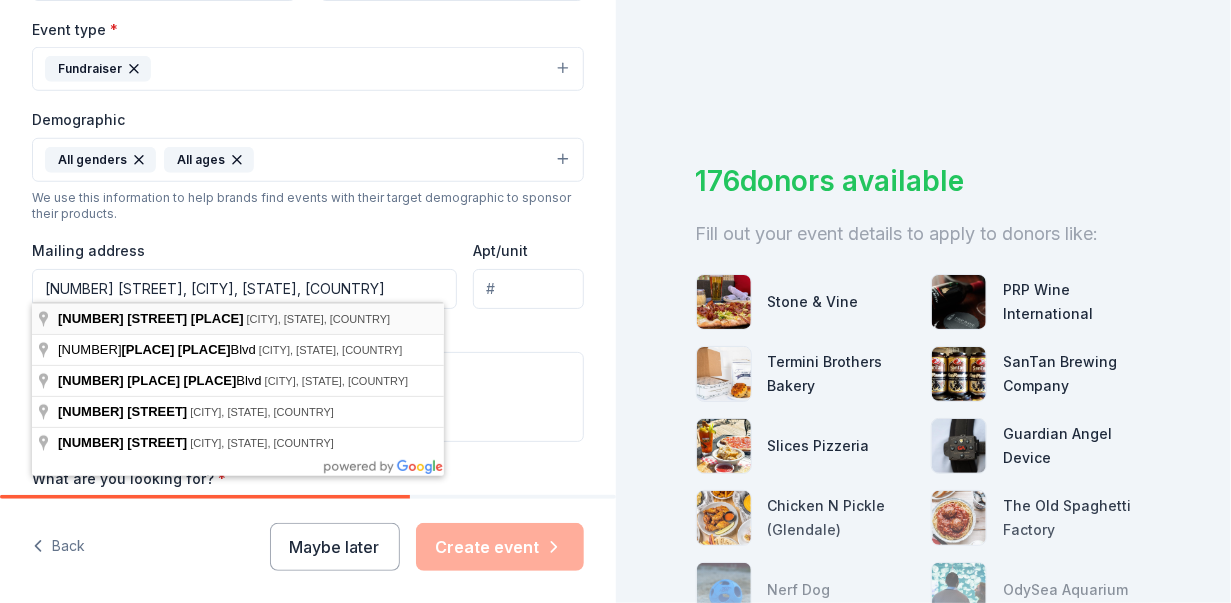 type on "[NUMBER] [STREET] [PLACE], [CITY], [STATE], [POSTAL_CODE]" 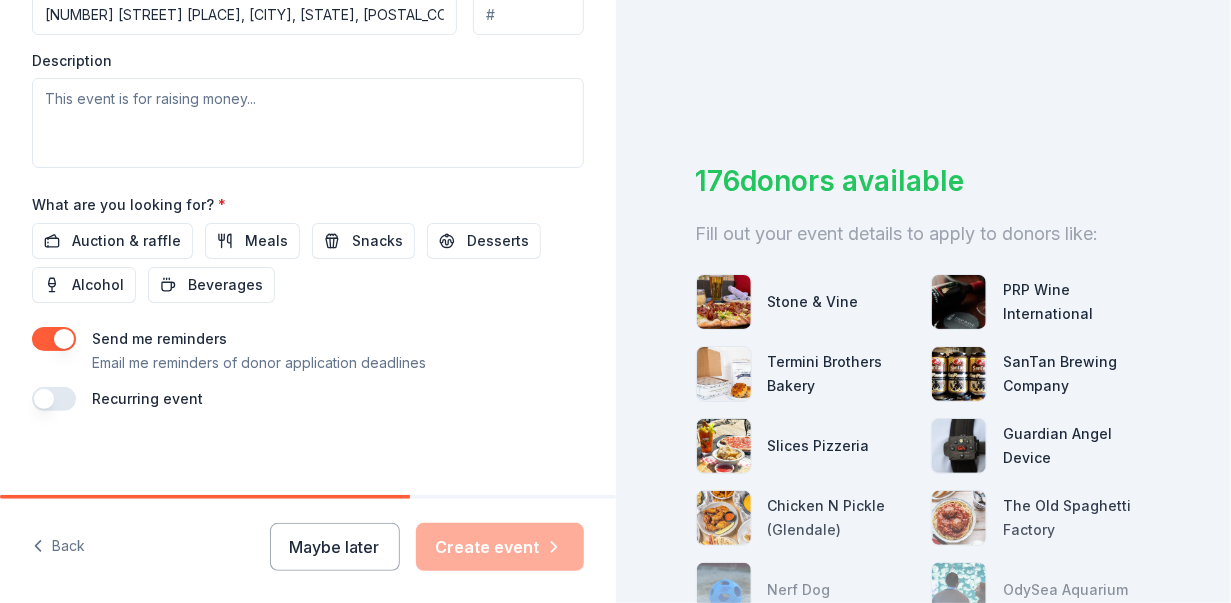 scroll, scrollTop: 832, scrollLeft: 0, axis: vertical 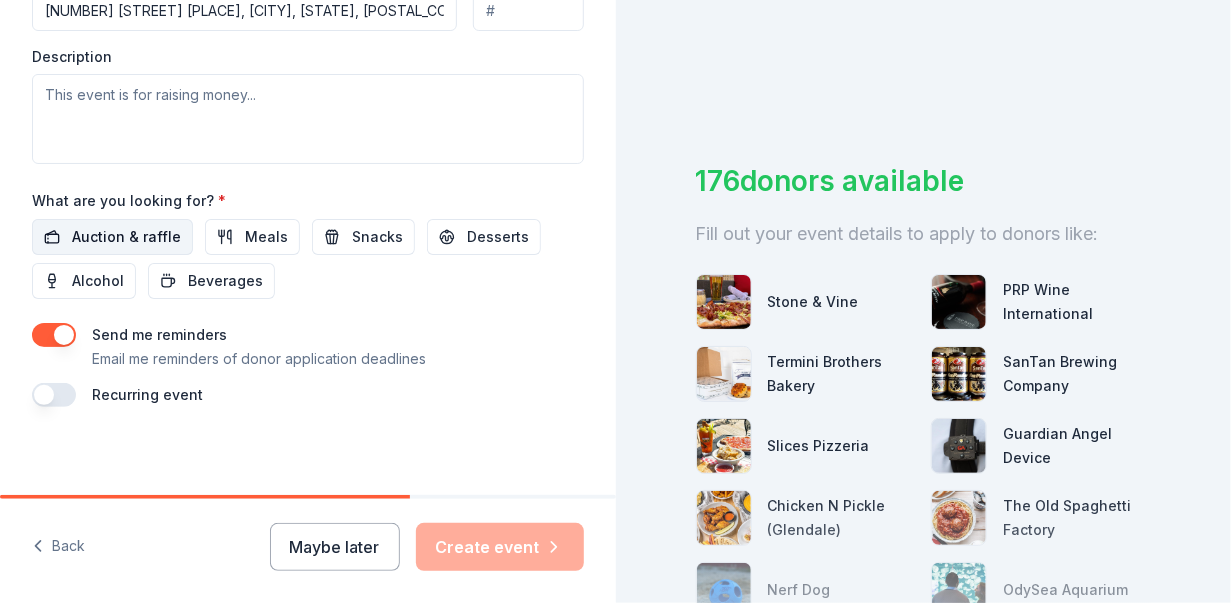 click on "Auction & raffle" at bounding box center (126, 237) 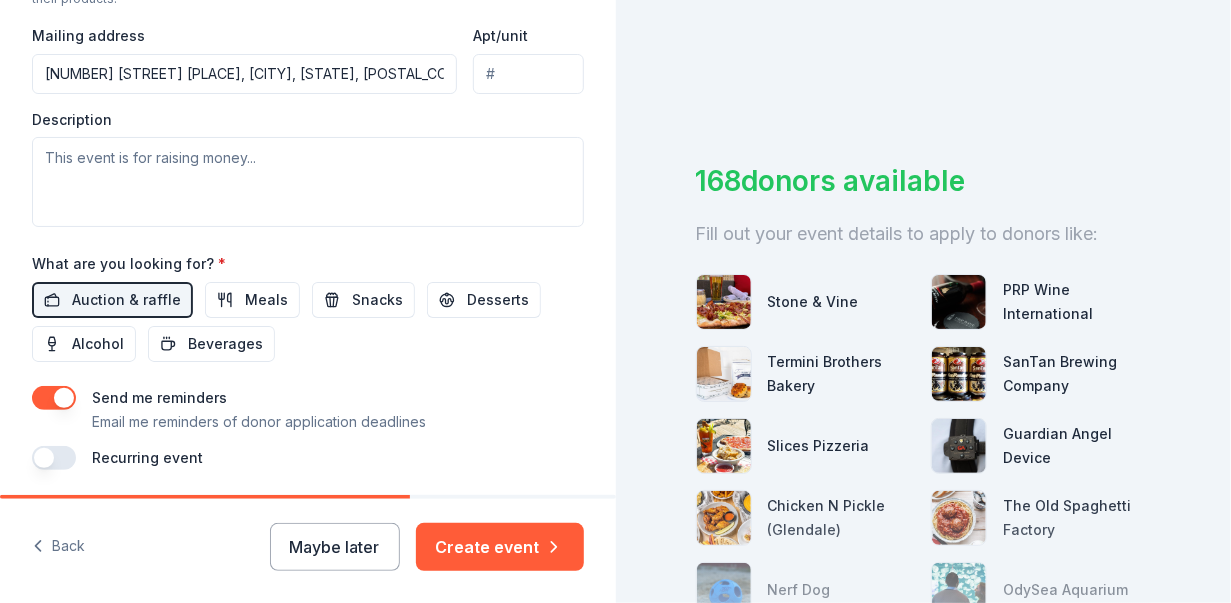 scroll, scrollTop: 771, scrollLeft: 0, axis: vertical 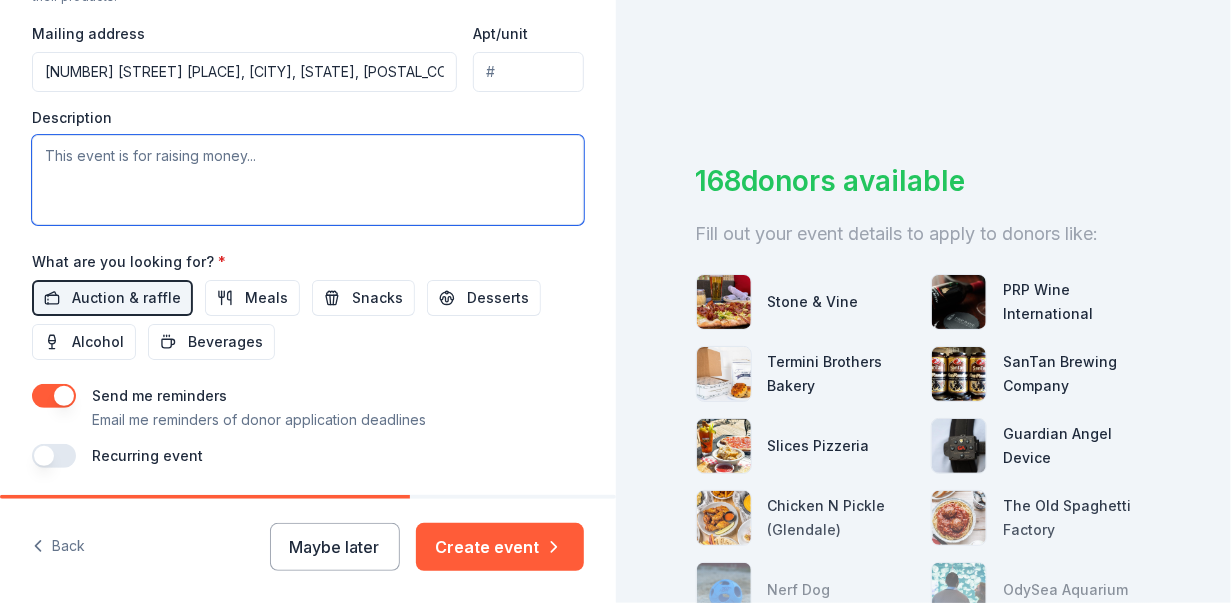 click at bounding box center [308, 180] 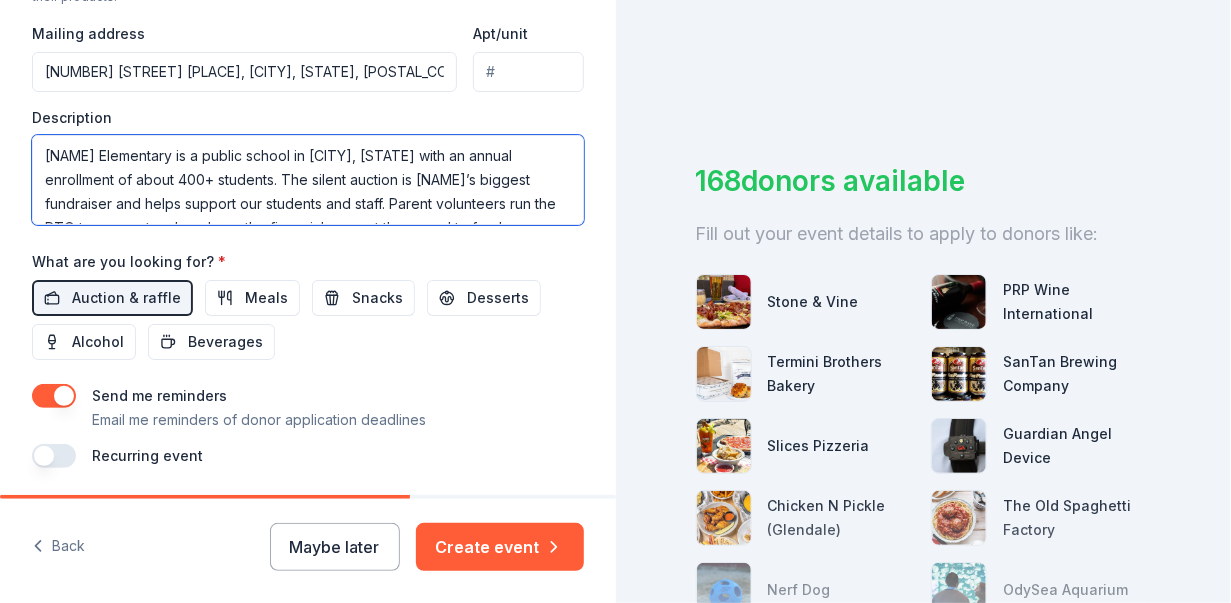 scroll, scrollTop: 132, scrollLeft: 0, axis: vertical 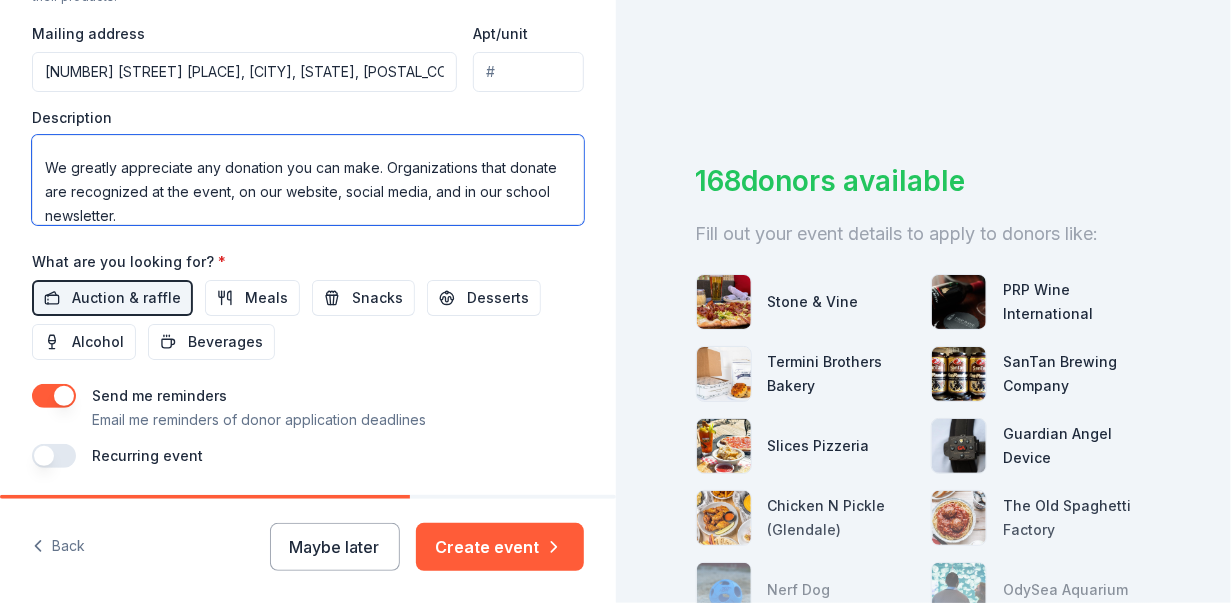 click on "[NAME] Elementary is a public school in [CITY], [STATE] with an annual enrollment of about 400+ students. The silent auction is [NAME]’s biggest fundraiser and helps support our students and staff. Parent volunteers run the PTO to ensure teachers have the financial support they need to fund classroom supplies and support after-school programs.
We greatly appreciate any donation you can make. Organizations that donate are recognized at the event, on our website, social media, and in our school newsletter." at bounding box center [308, 180] 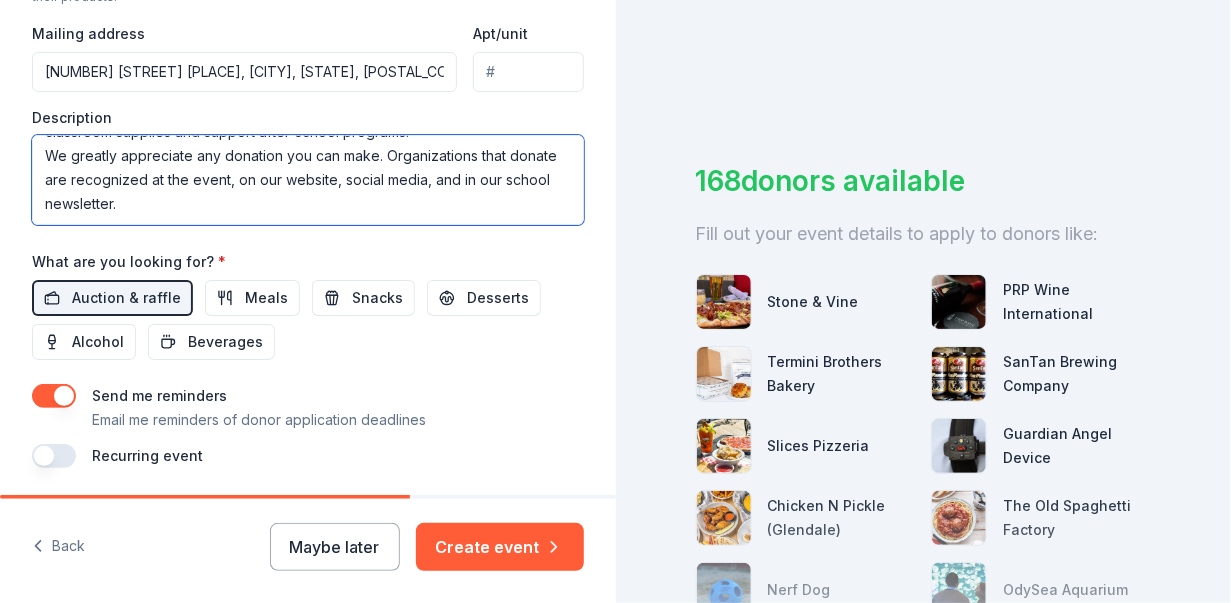 scroll, scrollTop: 108, scrollLeft: 0, axis: vertical 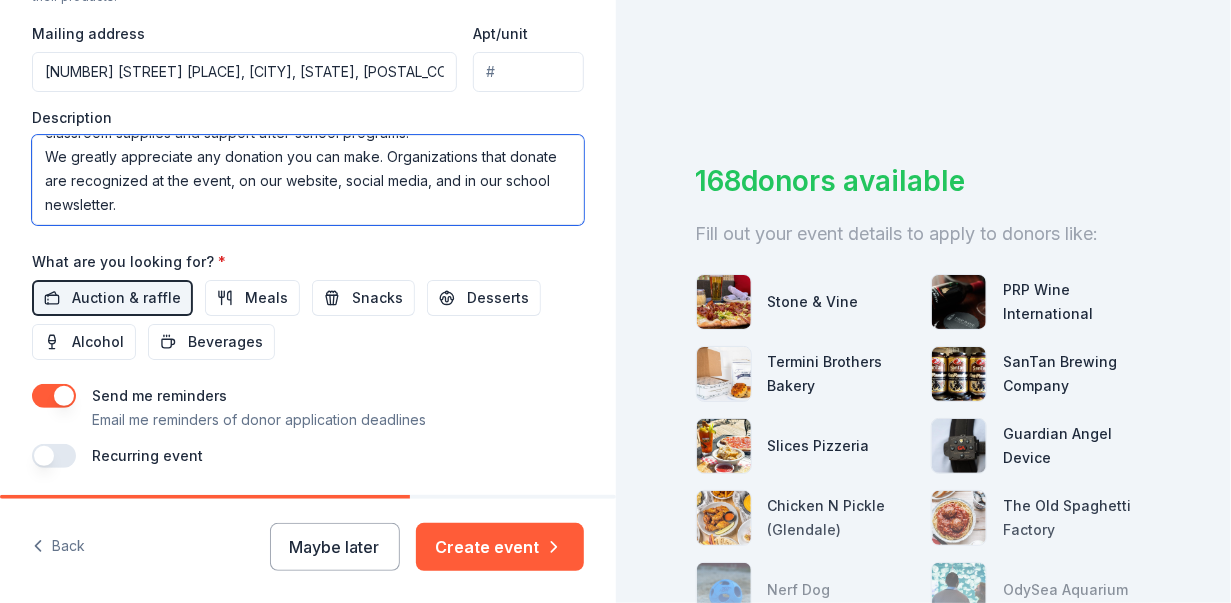 click on "[NAME] Elementary is a public school in [CITY], [STATE] with an annual enrollment of about 400+ students. The silent auction is [NAME]’s biggest fundraiser and helps support our students and staff. Parent volunteers run the PTO to ensure teachers have the financial support they need to fund classroom supplies and support after-school programs.
We greatly appreciate any donation you can make. Organizations that donate are recognized at the event, on our website, social media, and in our school newsletter." at bounding box center (308, 180) 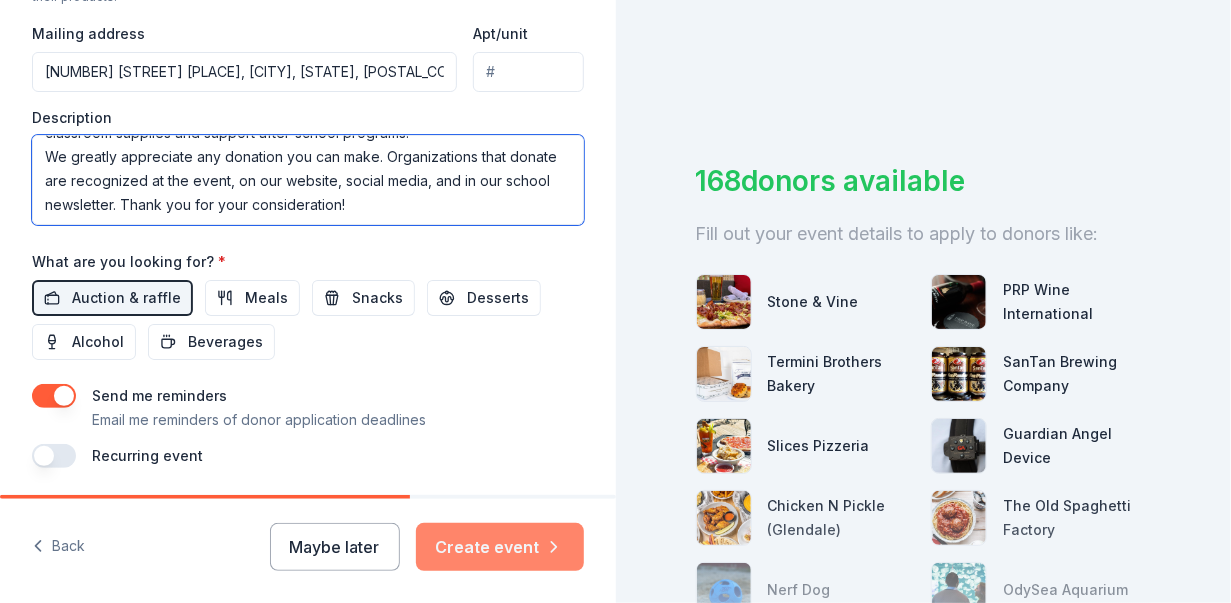type on "[SCHOOL_NAME] is a public school in [CITY], [STATE] with an annual enrollment of about 400+ students. The silent auction is [SCHOOL_NAME]’s biggest fundraiser and helps support our students and staff. Parent volunteers run the PTO to ensure teachers have the financial support they need to fund classroom supplies and support after-school programs.
We greatly appreciate any donation you can make. Organizations that donate are recognized at the event, on our website, social media, and in our school newsletter. Thank you for your consideration!" 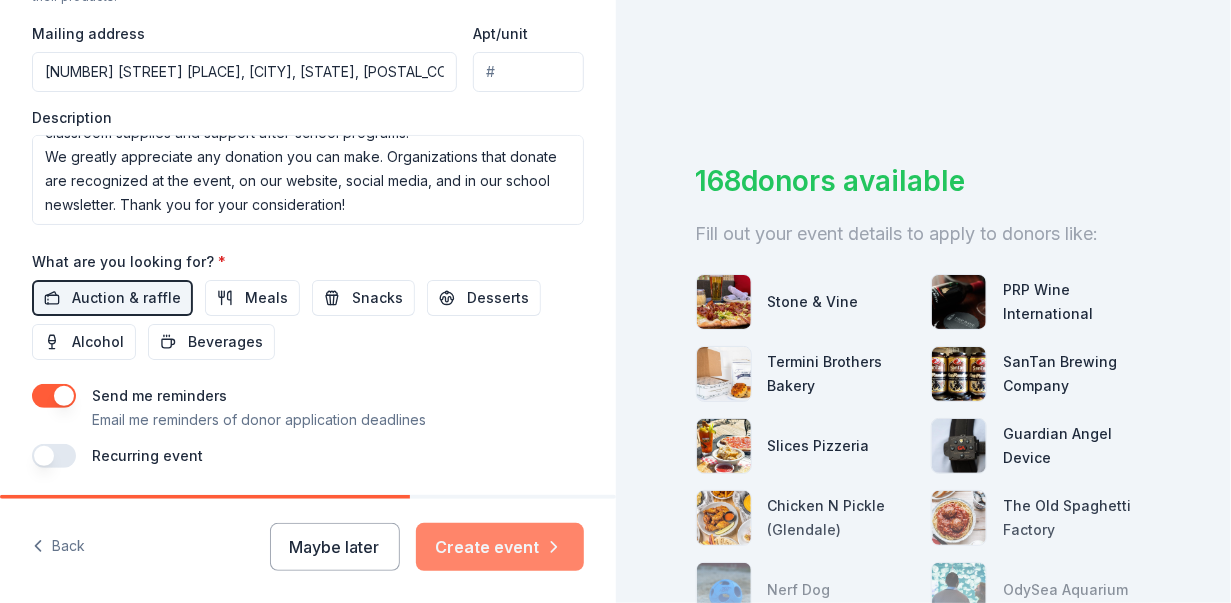 click on "Create event" at bounding box center (500, 547) 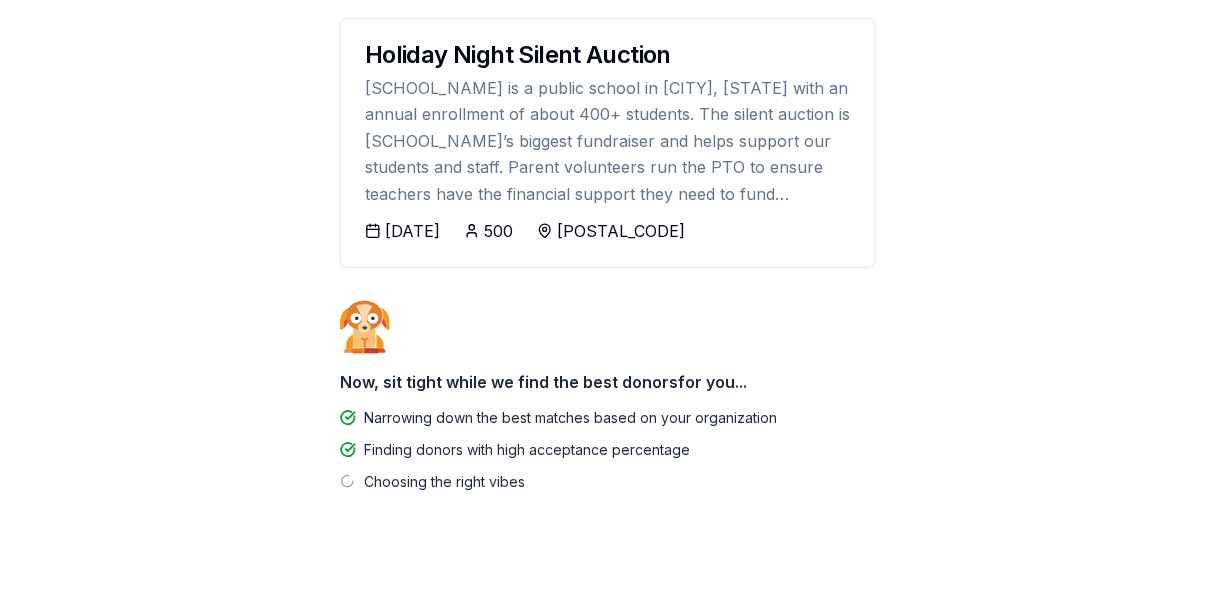 scroll, scrollTop: 267, scrollLeft: 0, axis: vertical 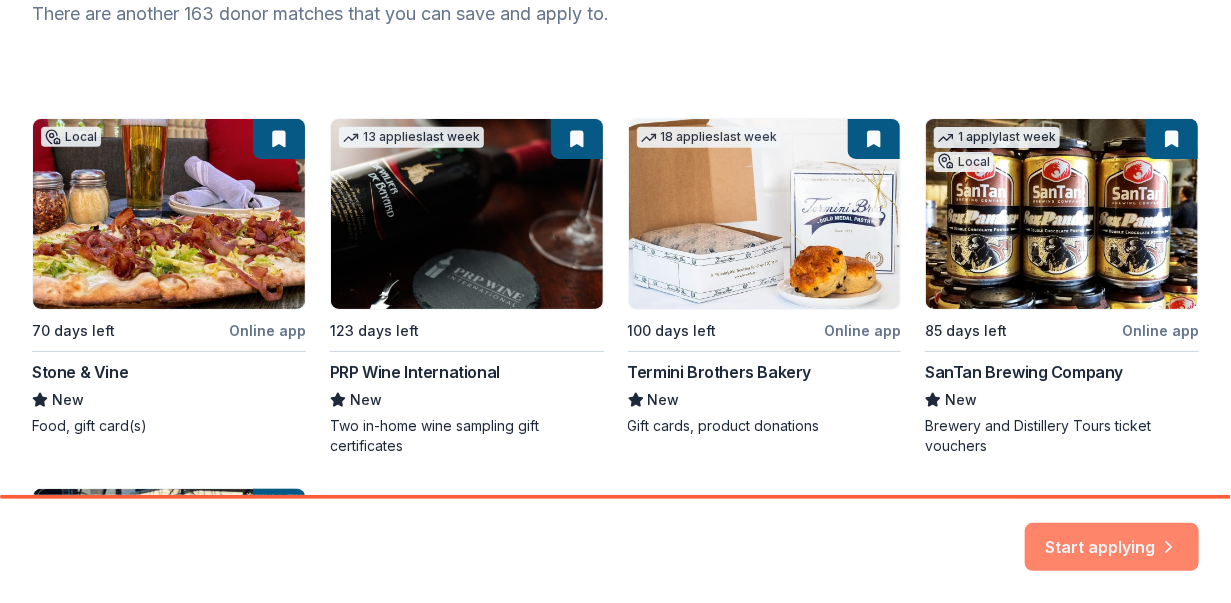click on "Start applying" at bounding box center (1112, 535) 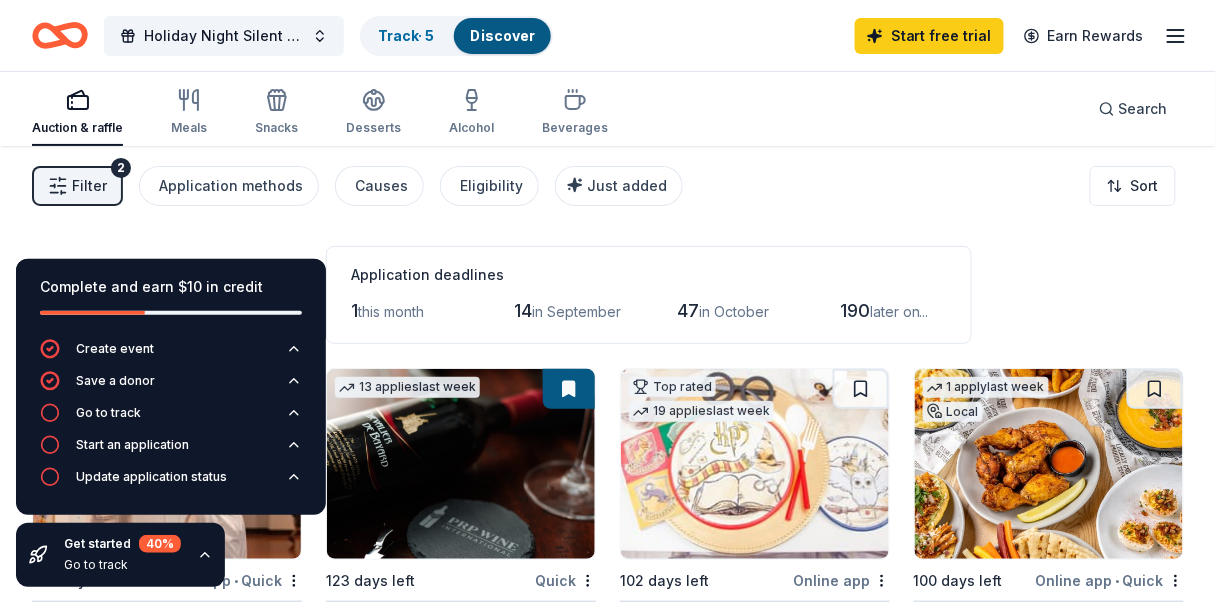 click on "Filter 2 Application methods Causes Eligibility Just added Sort" at bounding box center (608, 186) 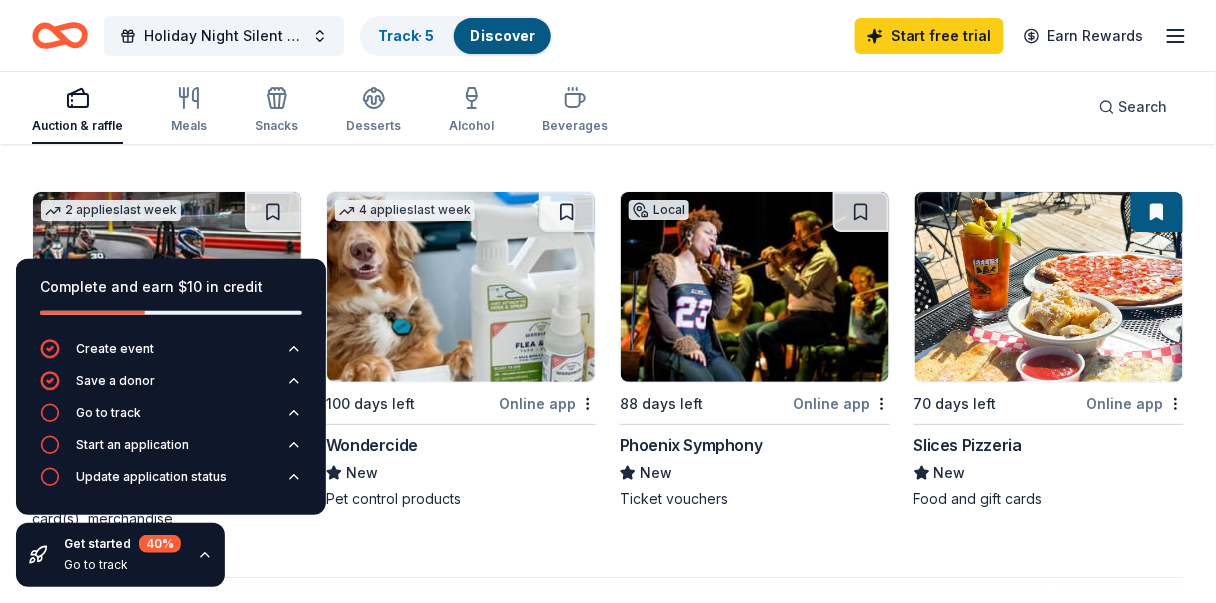 scroll, scrollTop: 1687, scrollLeft: 0, axis: vertical 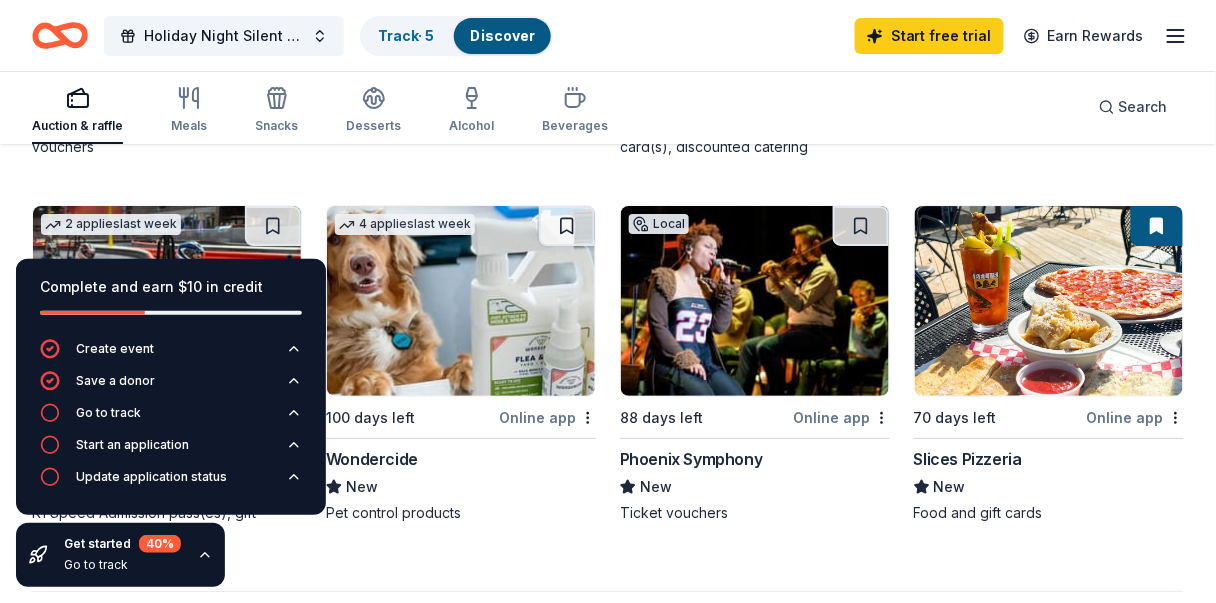 click at bounding box center (755, 301) 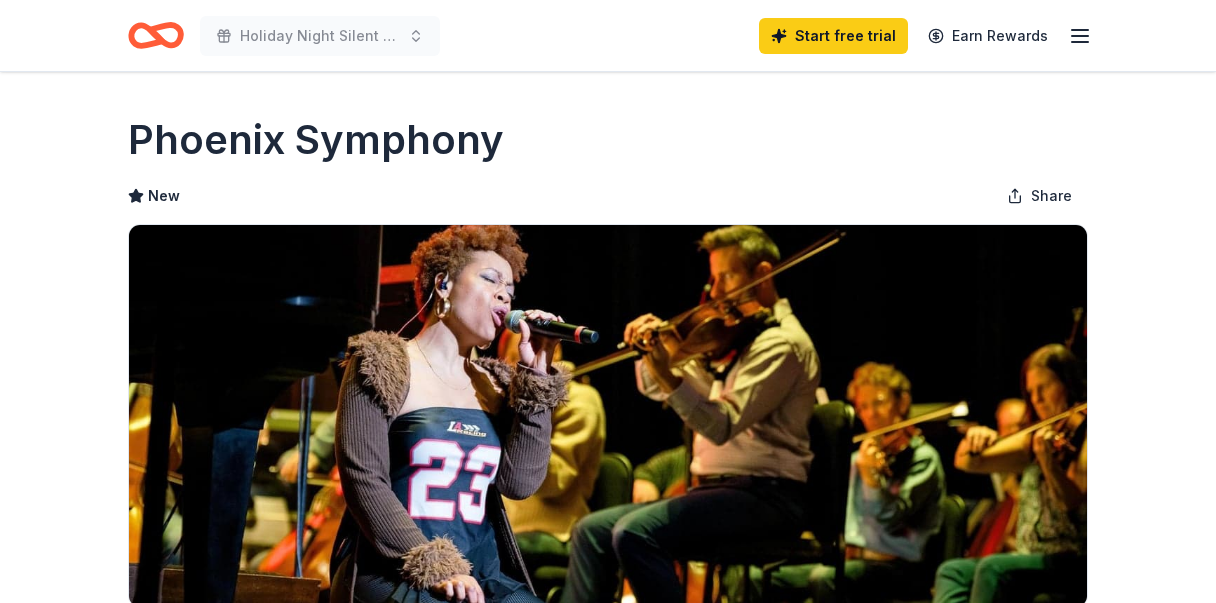 scroll, scrollTop: 0, scrollLeft: 0, axis: both 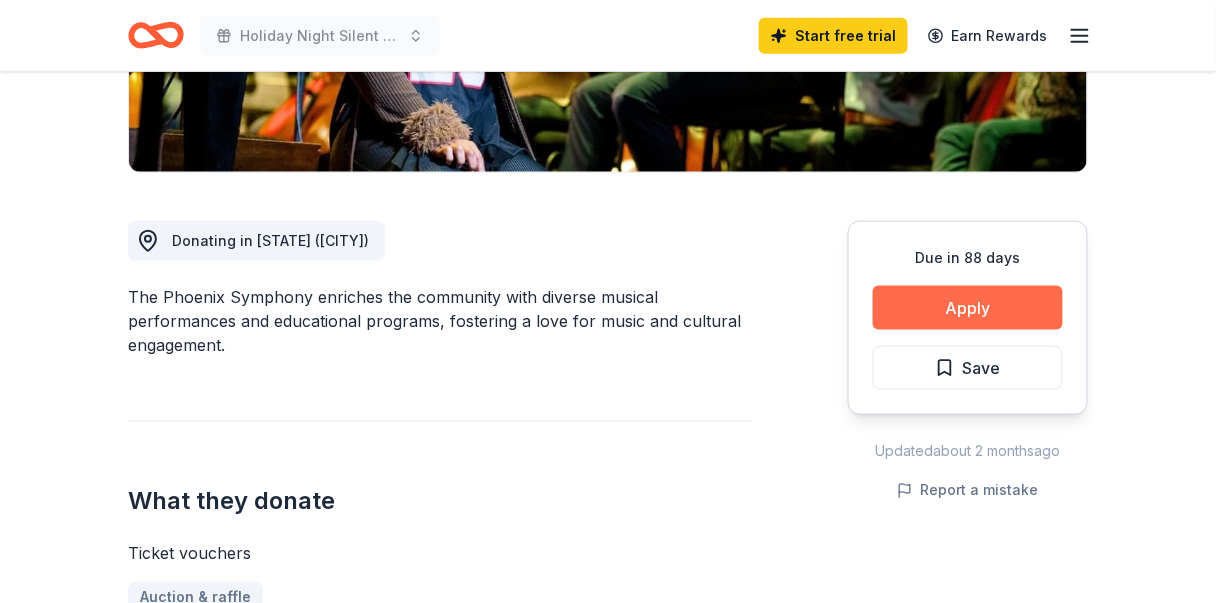 click on "Apply" at bounding box center (968, 308) 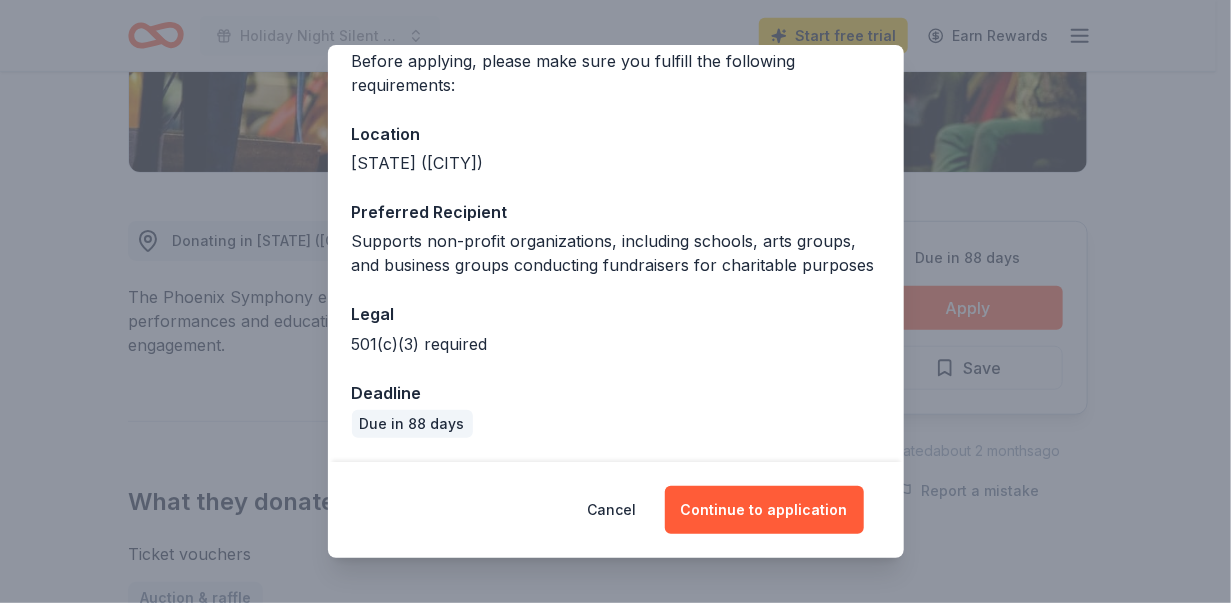 scroll, scrollTop: 187, scrollLeft: 0, axis: vertical 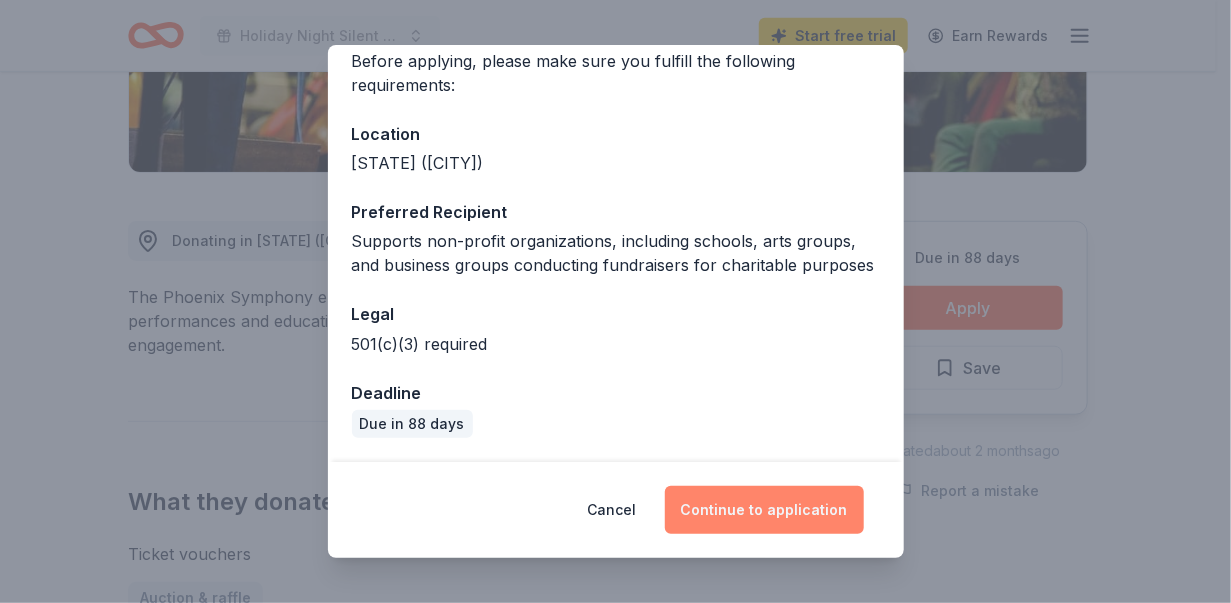 click on "Continue to application" at bounding box center [764, 510] 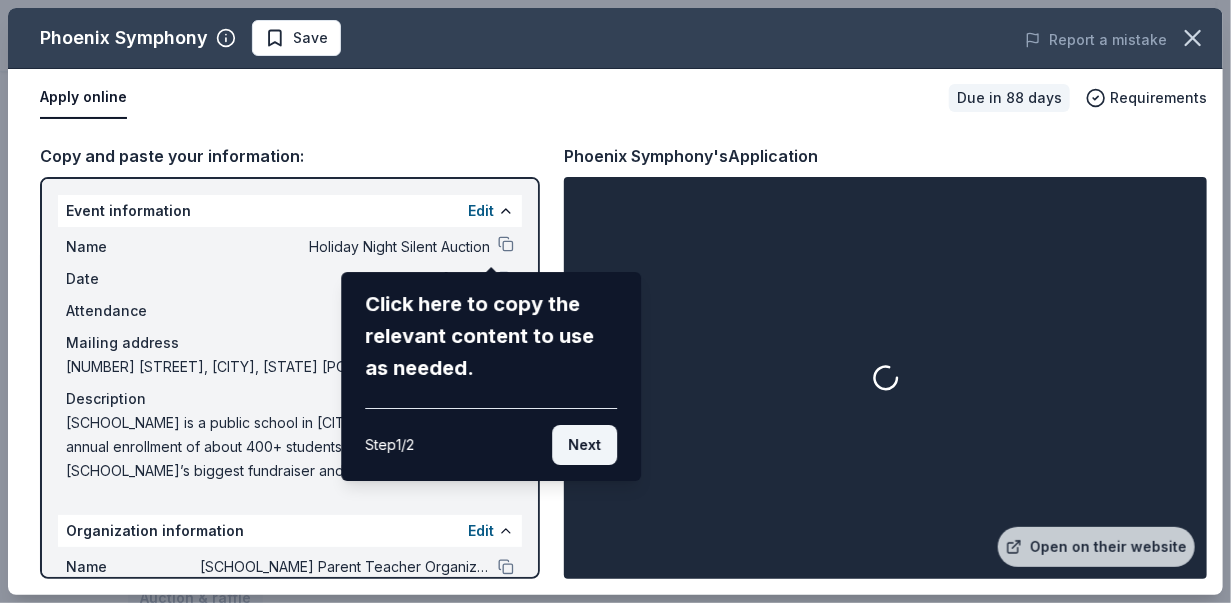 click on "Next" at bounding box center (584, 445) 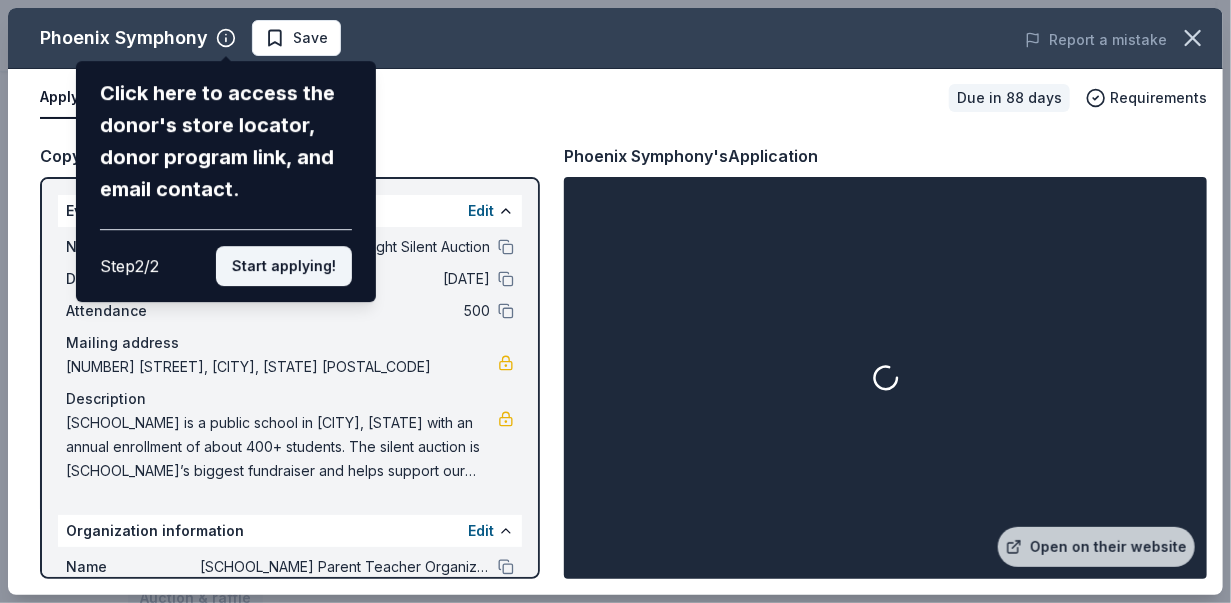 click on "Start applying!" at bounding box center [284, 266] 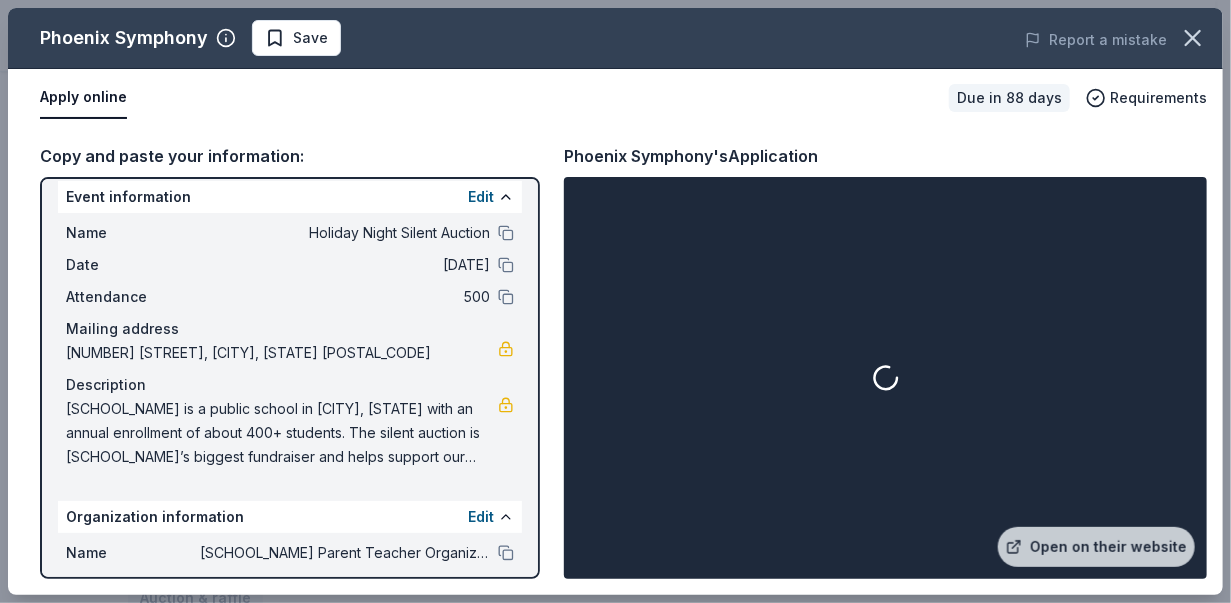 scroll, scrollTop: 0, scrollLeft: 0, axis: both 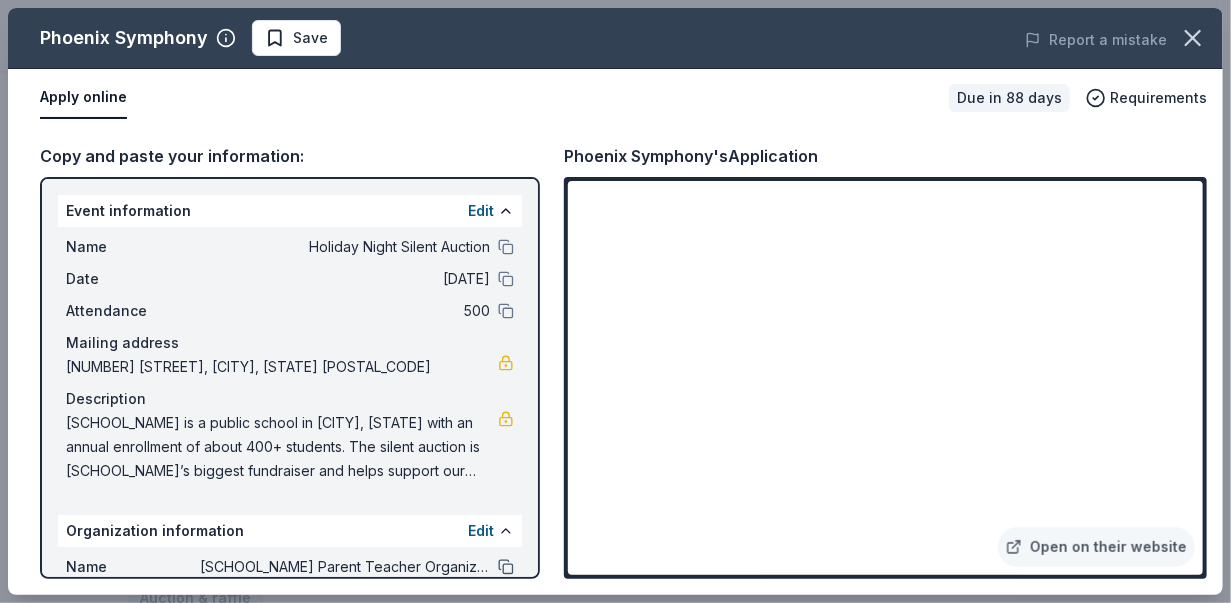 click at bounding box center (506, 567) 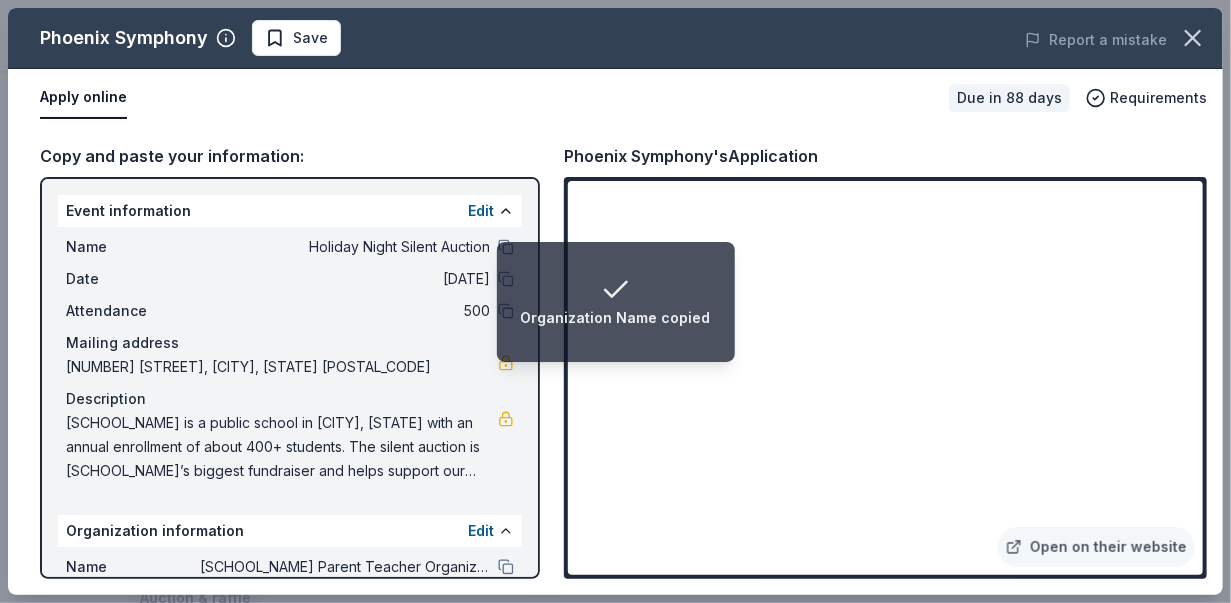 drag, startPoint x: 349, startPoint y: 364, endPoint x: 119, endPoint y: 360, distance: 230.03477 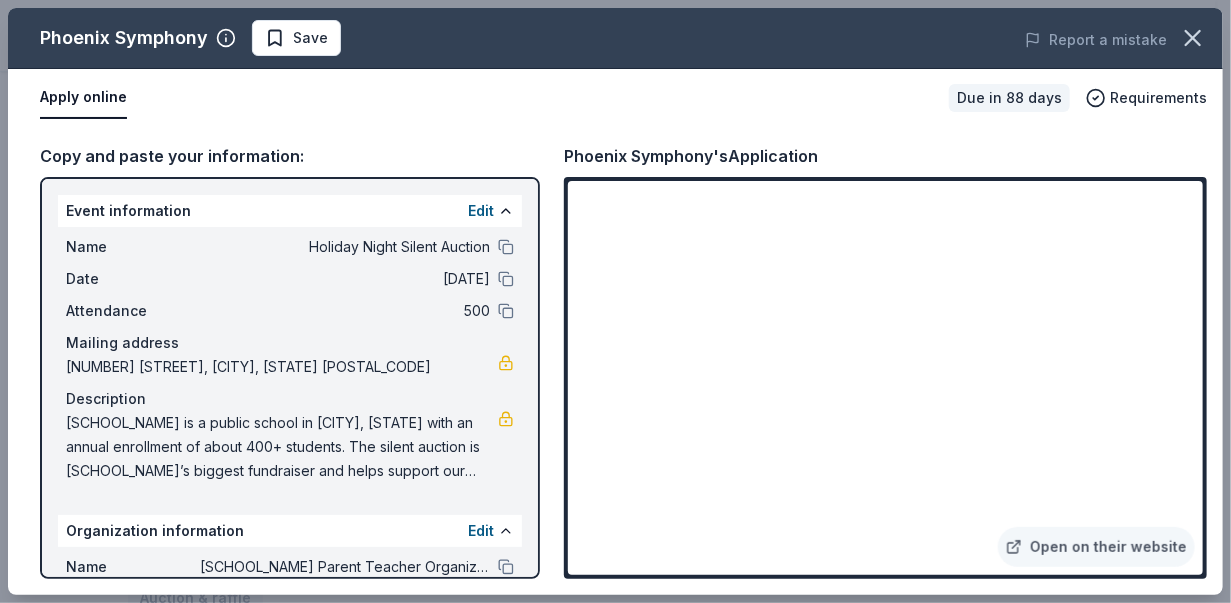 click on "5831 East McLellan Road, Mesa, AZ 85205" at bounding box center (282, 367) 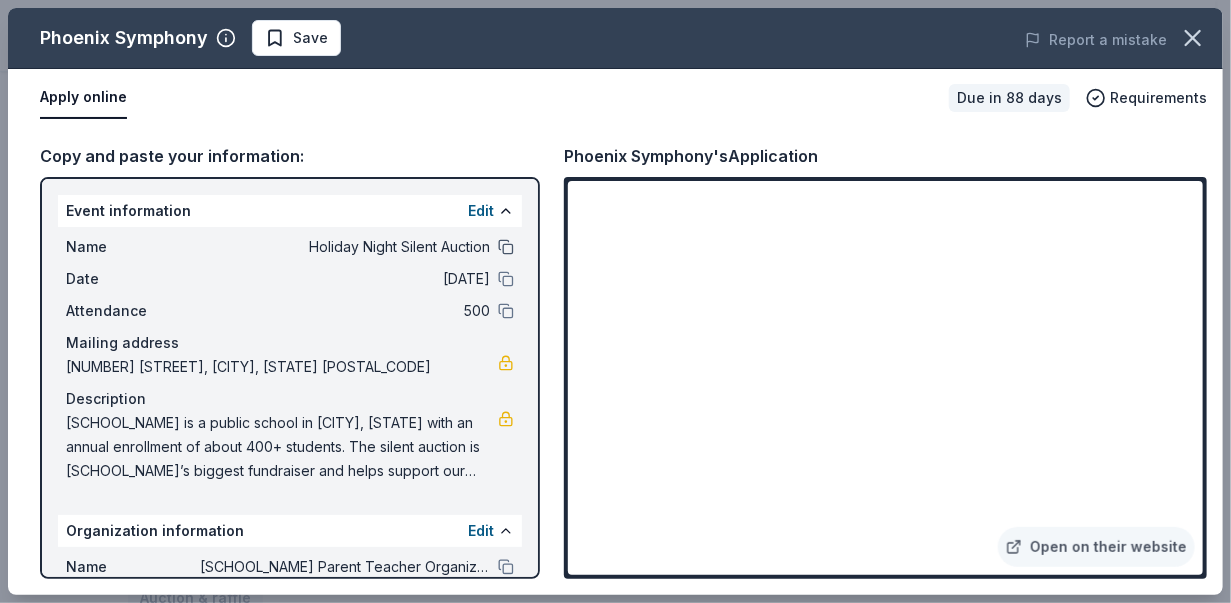 click at bounding box center (506, 247) 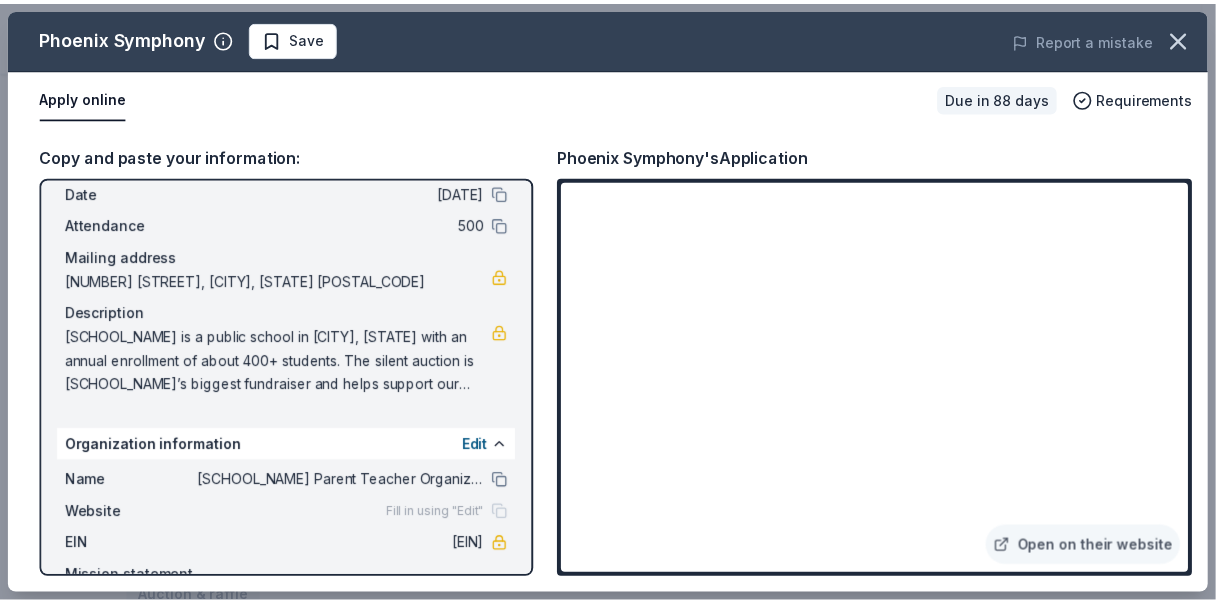 scroll, scrollTop: 192, scrollLeft: 0, axis: vertical 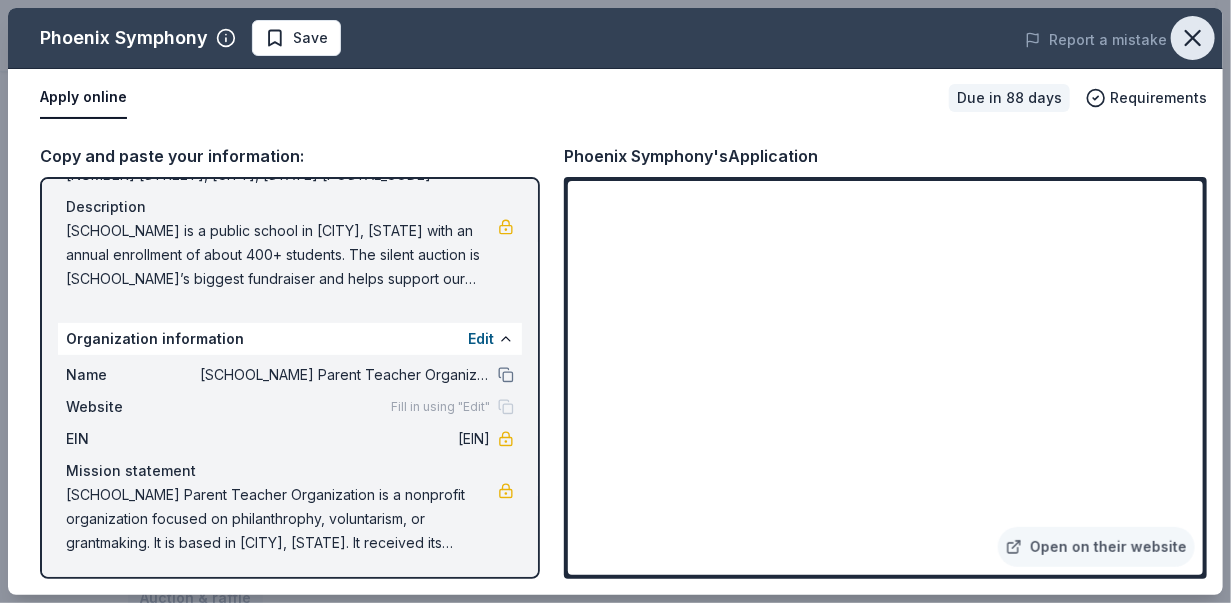 click 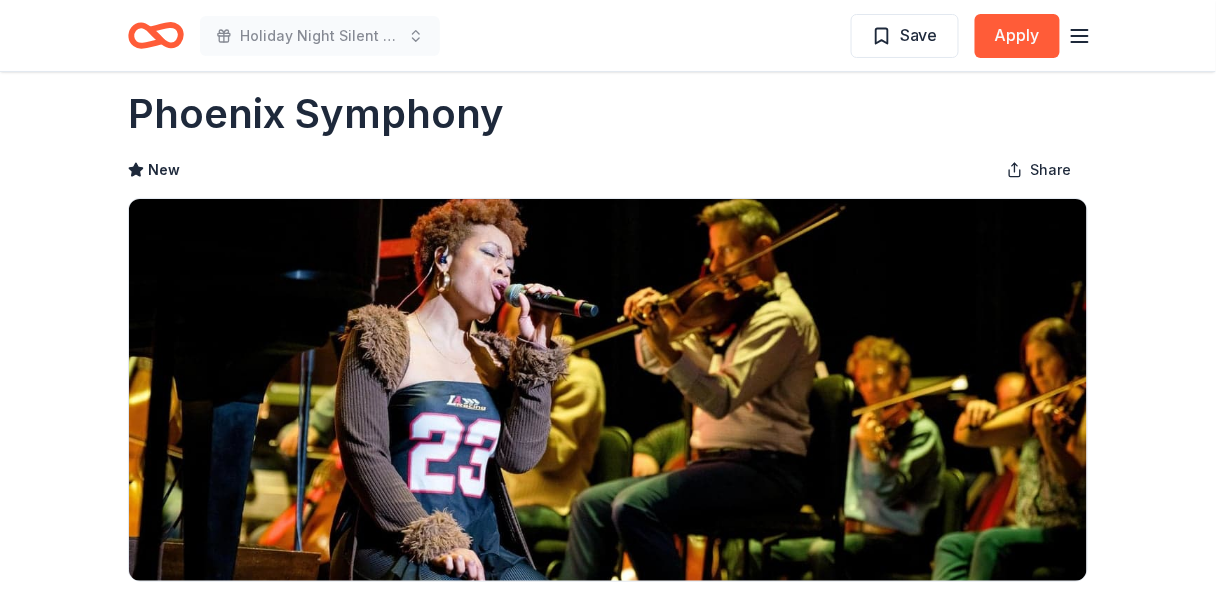 scroll, scrollTop: 0, scrollLeft: 0, axis: both 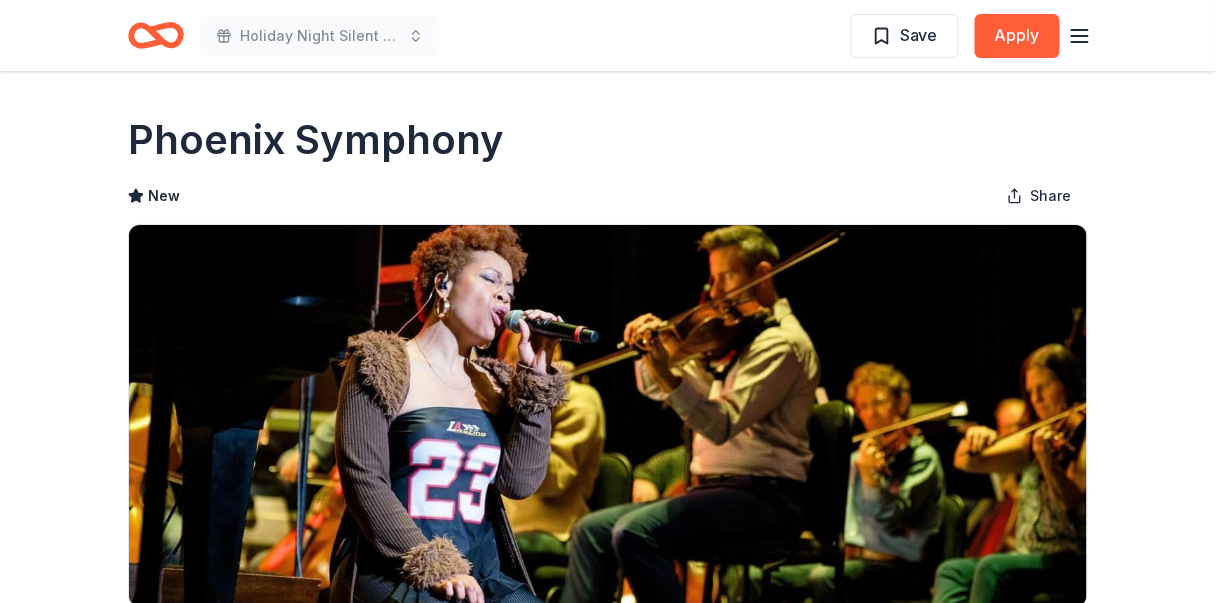 click 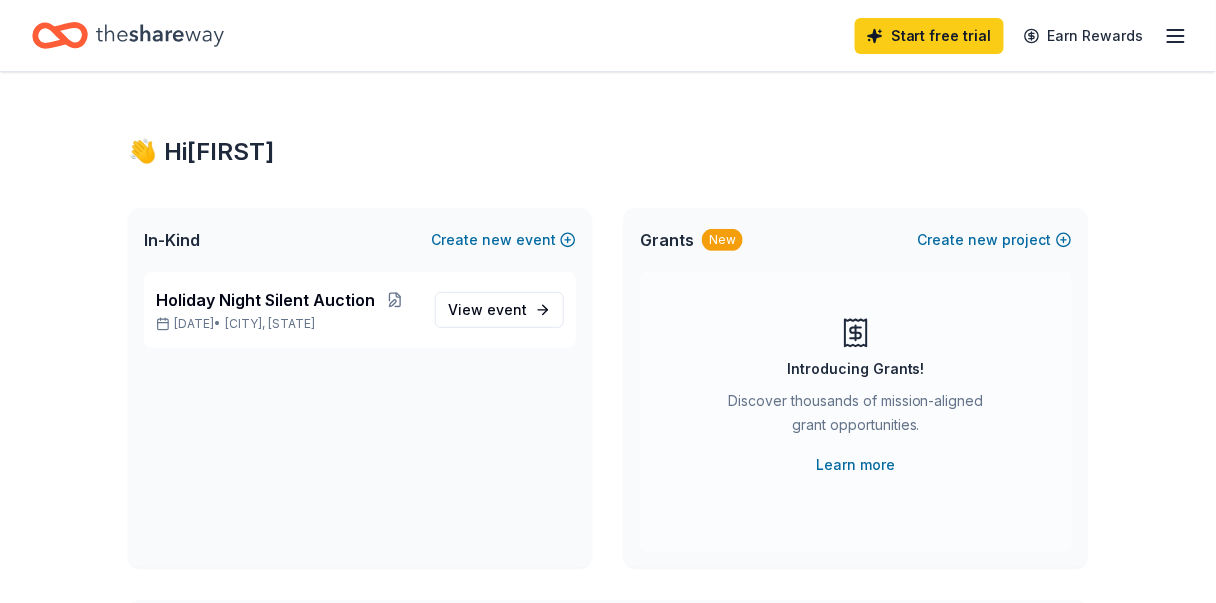 click on "Start free  trial Earn Rewards" at bounding box center [608, 35] 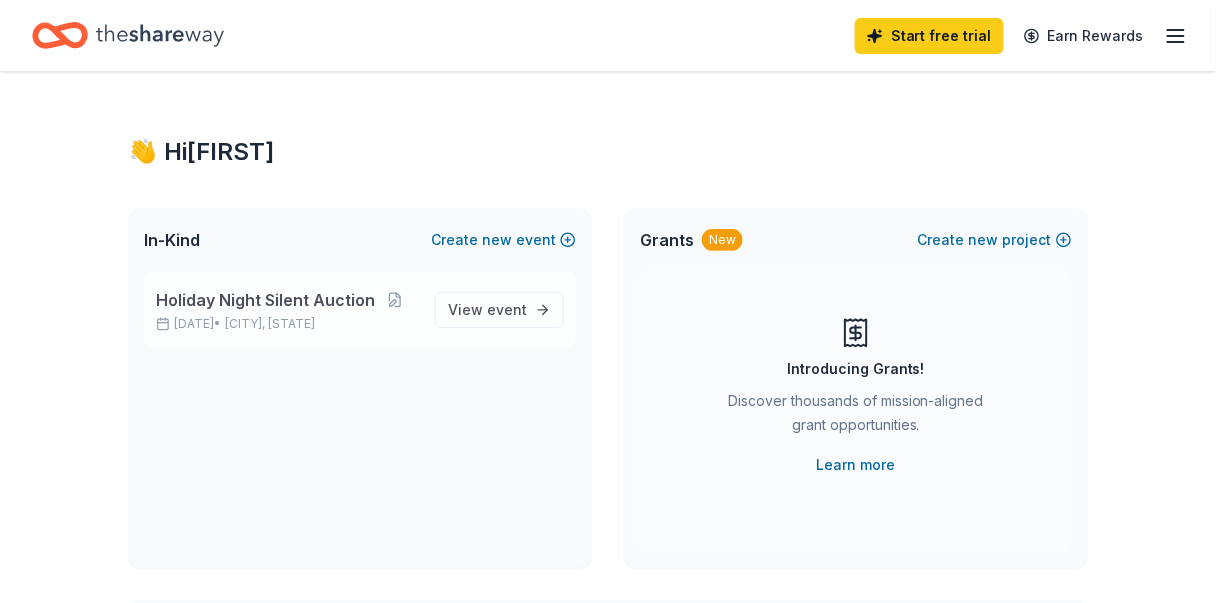 click on "Holiday Night Silent Auction" at bounding box center [265, 300] 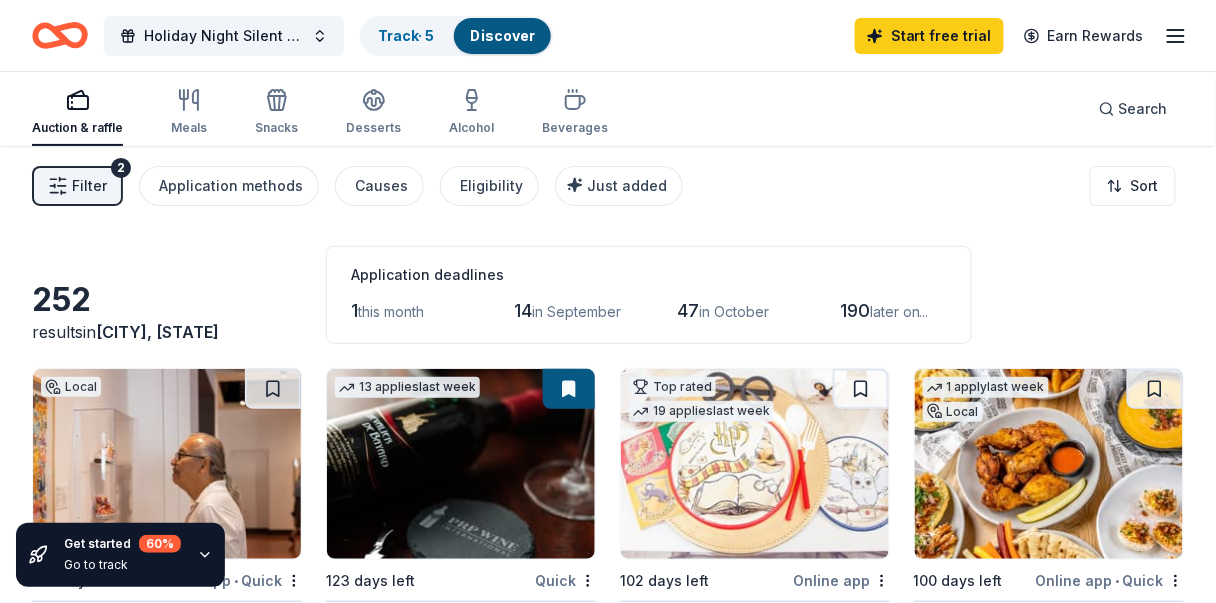scroll, scrollTop: 527, scrollLeft: 0, axis: vertical 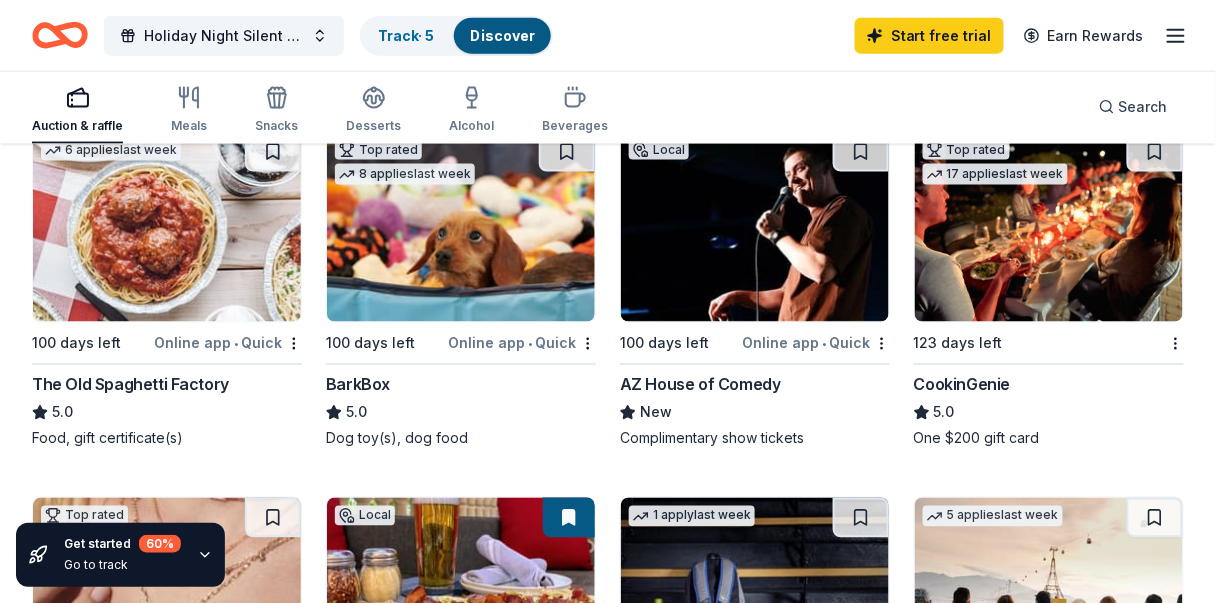 click at bounding box center (755, 227) 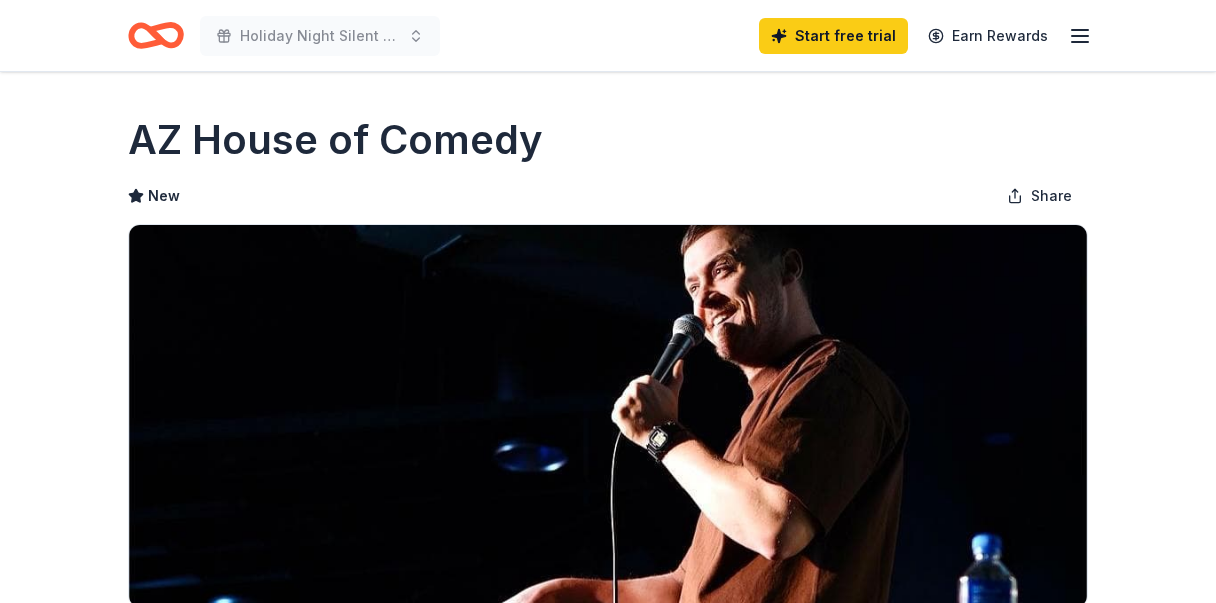 scroll, scrollTop: 0, scrollLeft: 0, axis: both 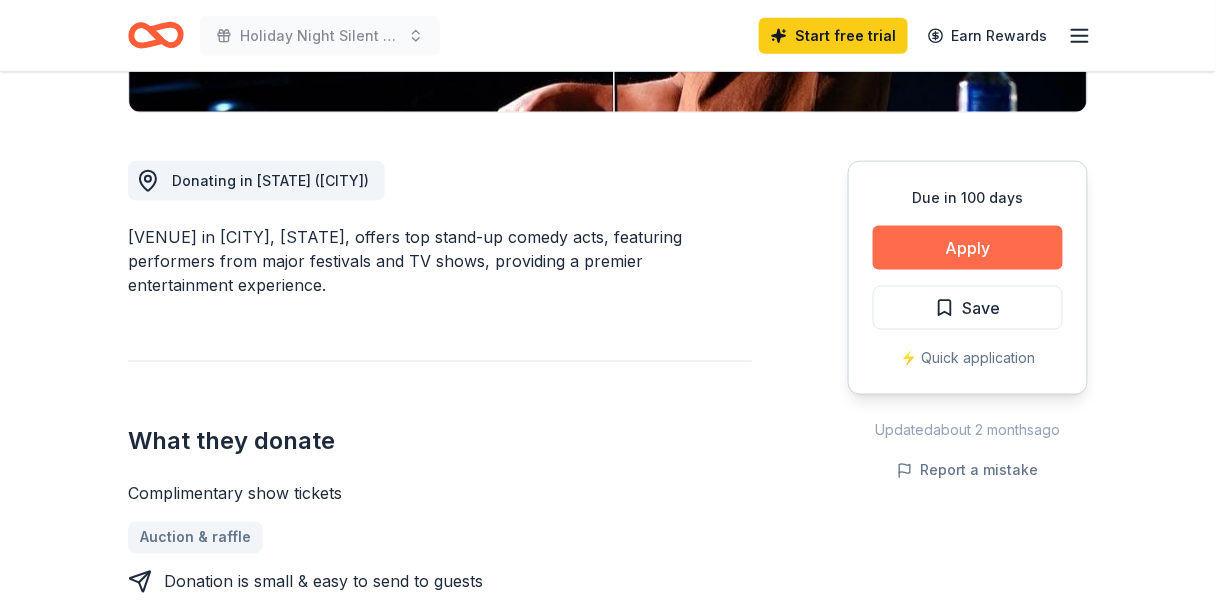 click on "Apply" at bounding box center (968, 248) 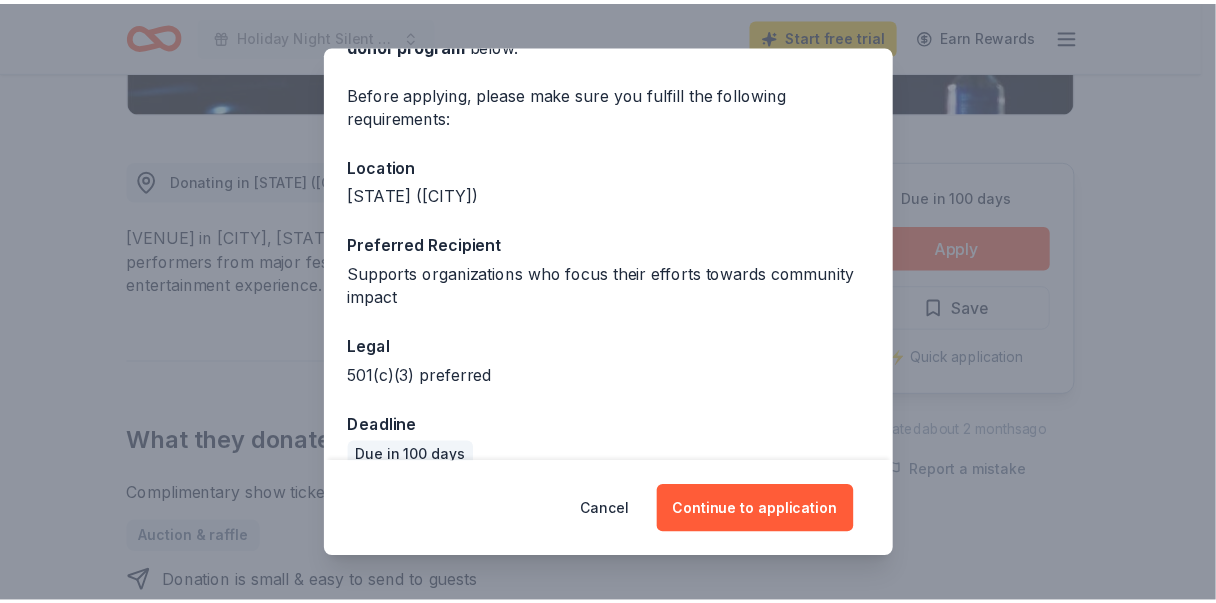 scroll, scrollTop: 164, scrollLeft: 0, axis: vertical 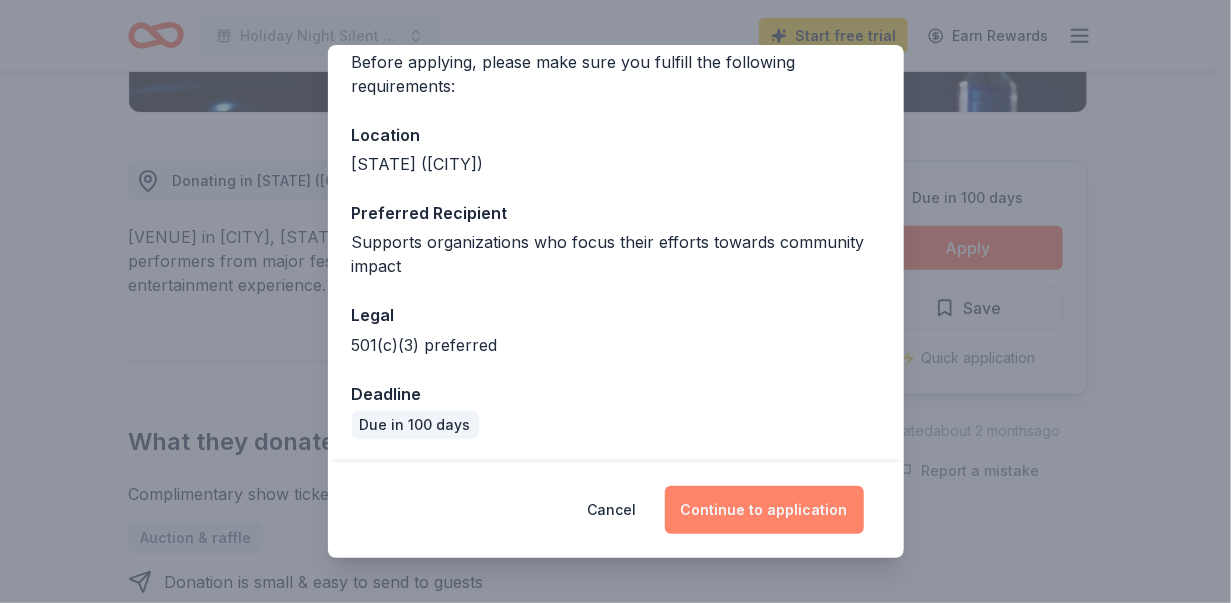 click on "Continue to application" at bounding box center (764, 510) 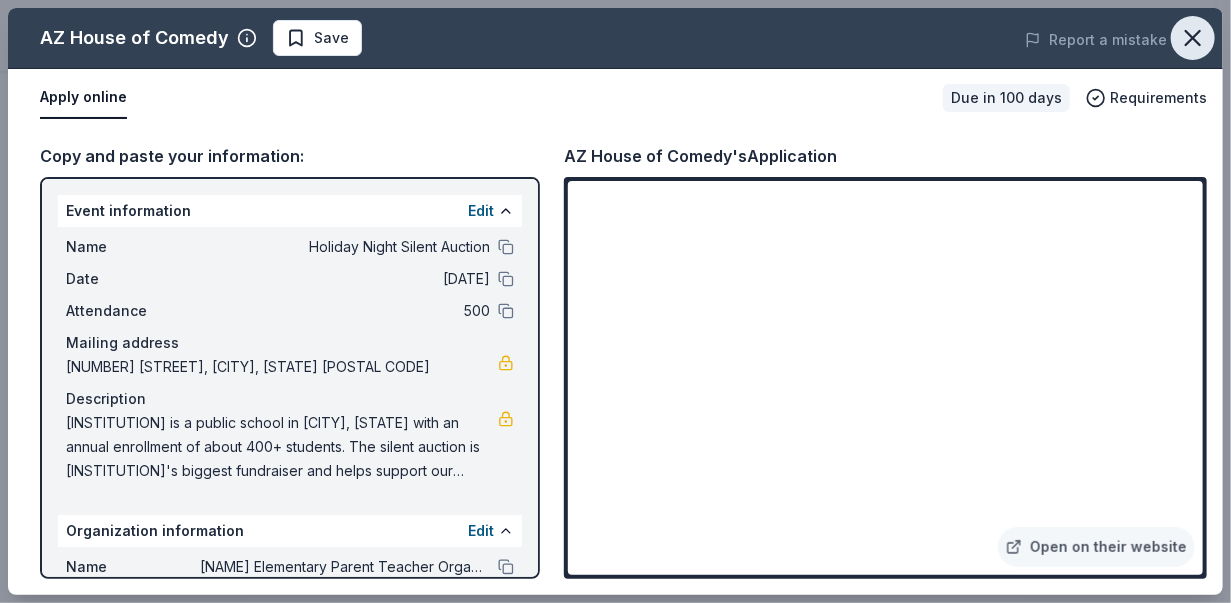 click 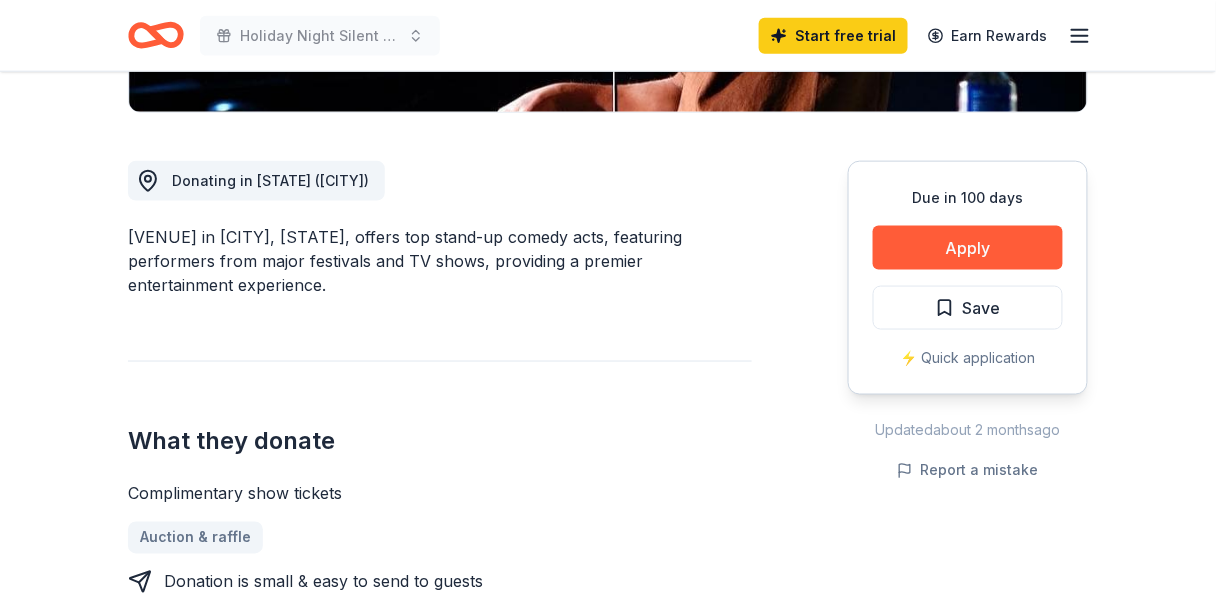 click 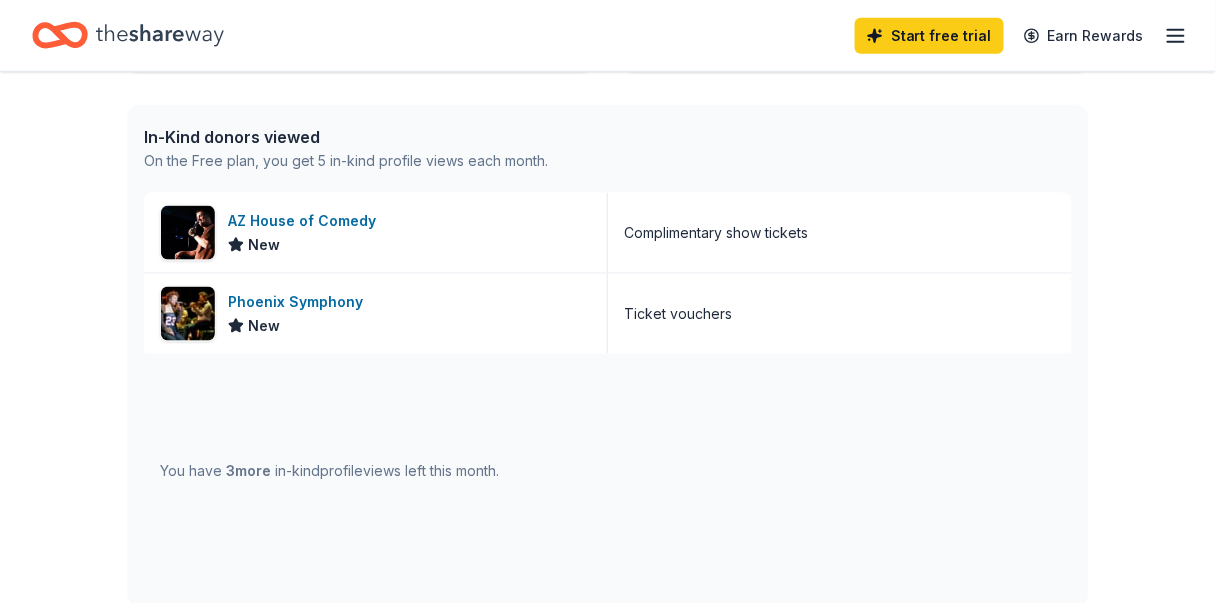 scroll, scrollTop: 0, scrollLeft: 0, axis: both 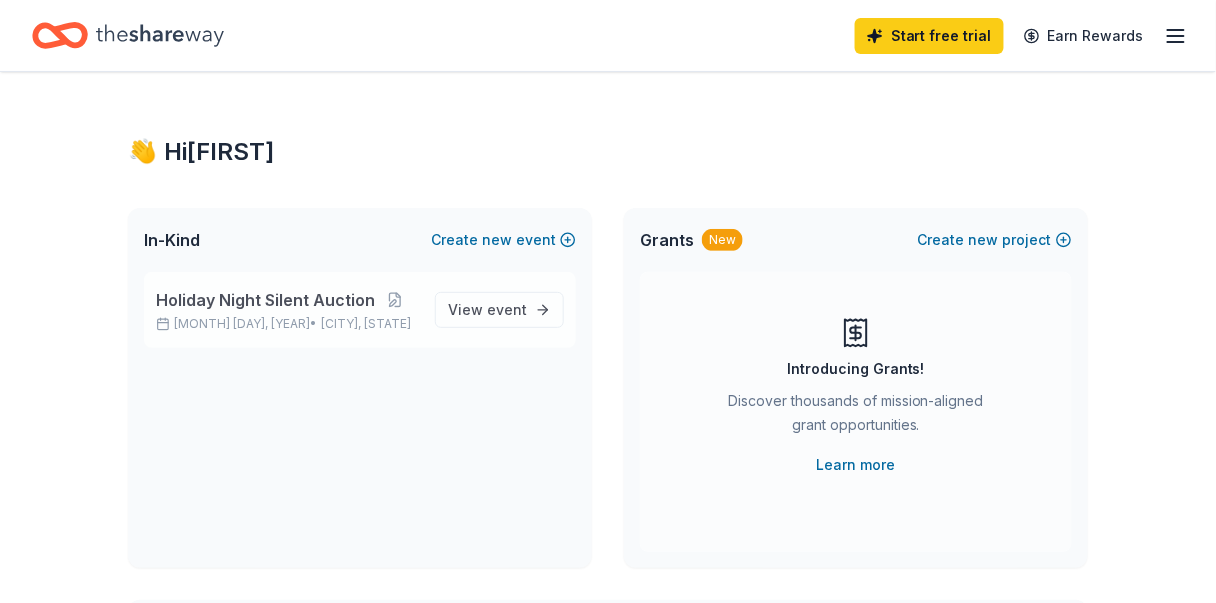 click on "[CITY], [STATE]" at bounding box center [366, 324] 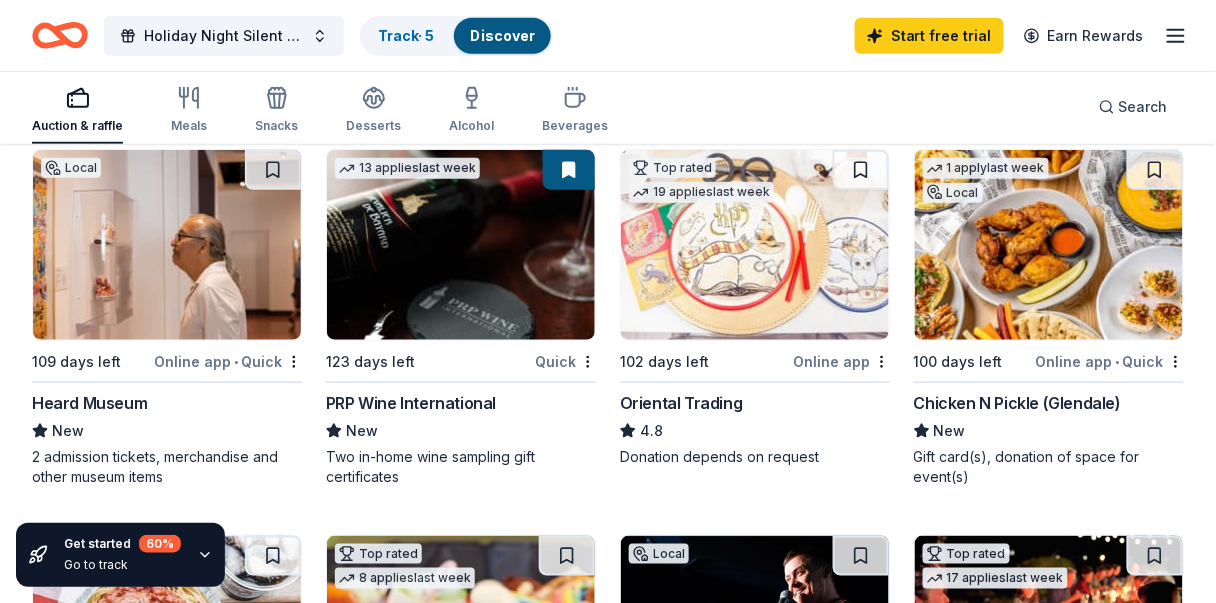 scroll, scrollTop: 212, scrollLeft: 0, axis: vertical 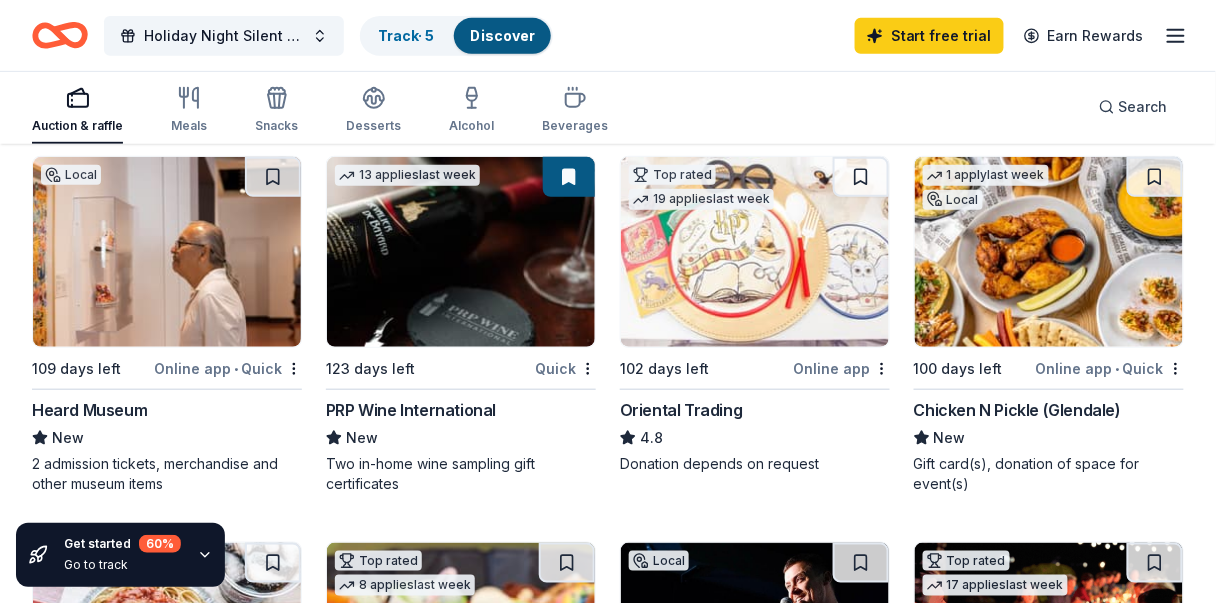 click on "Chicken N Pickle (Glendale)" at bounding box center (1017, 410) 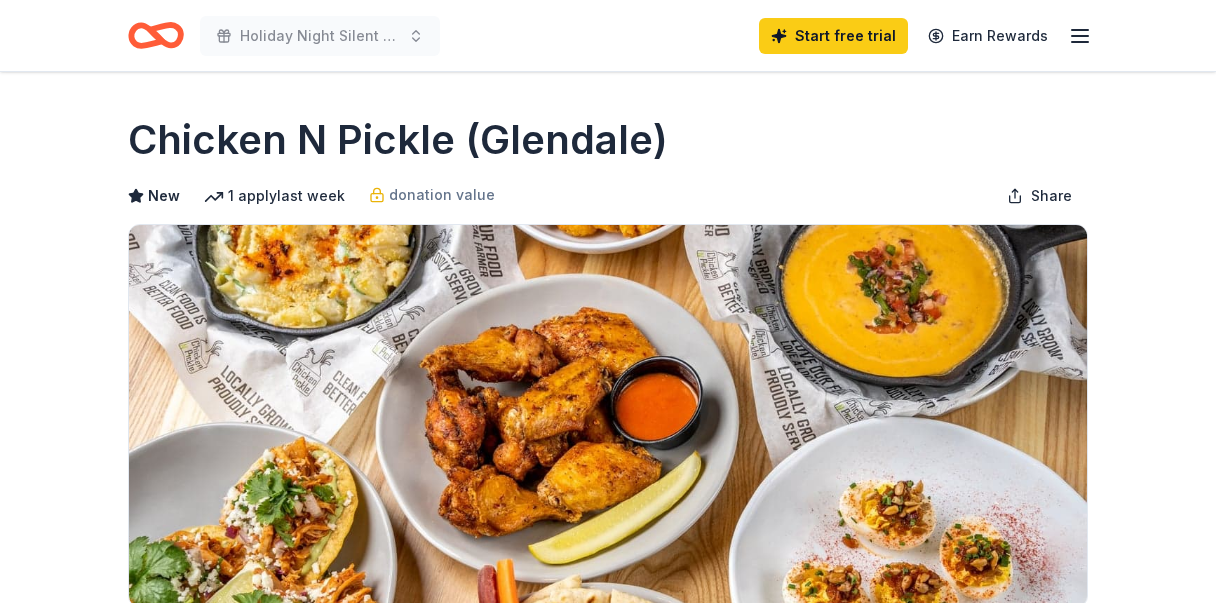 scroll, scrollTop: 0, scrollLeft: 0, axis: both 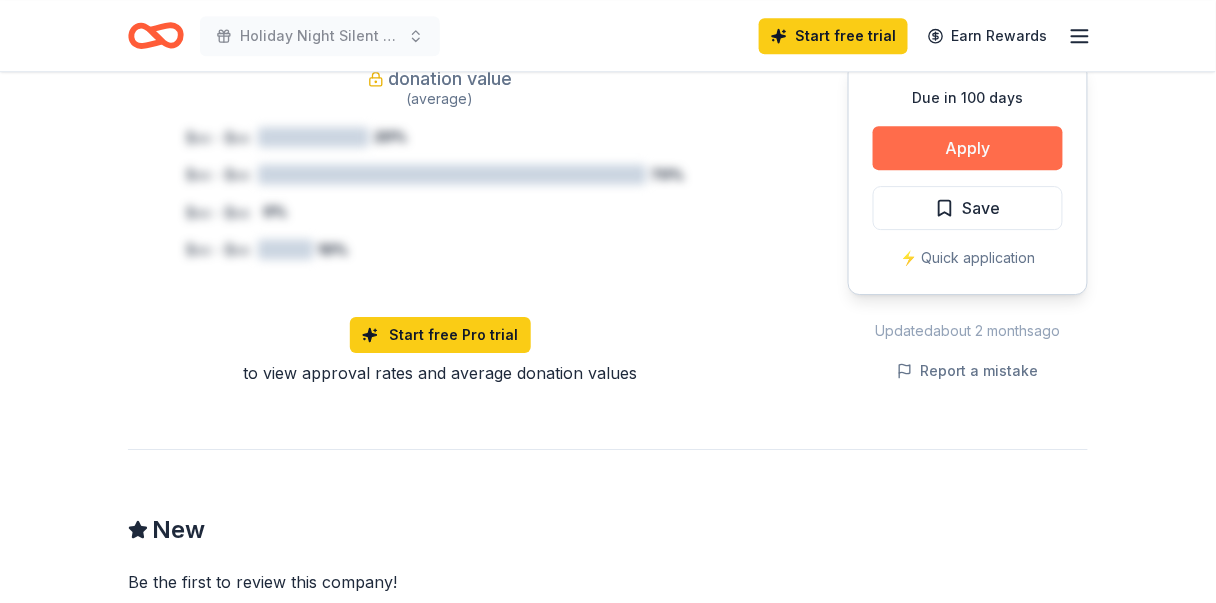 click on "Apply" at bounding box center [968, 148] 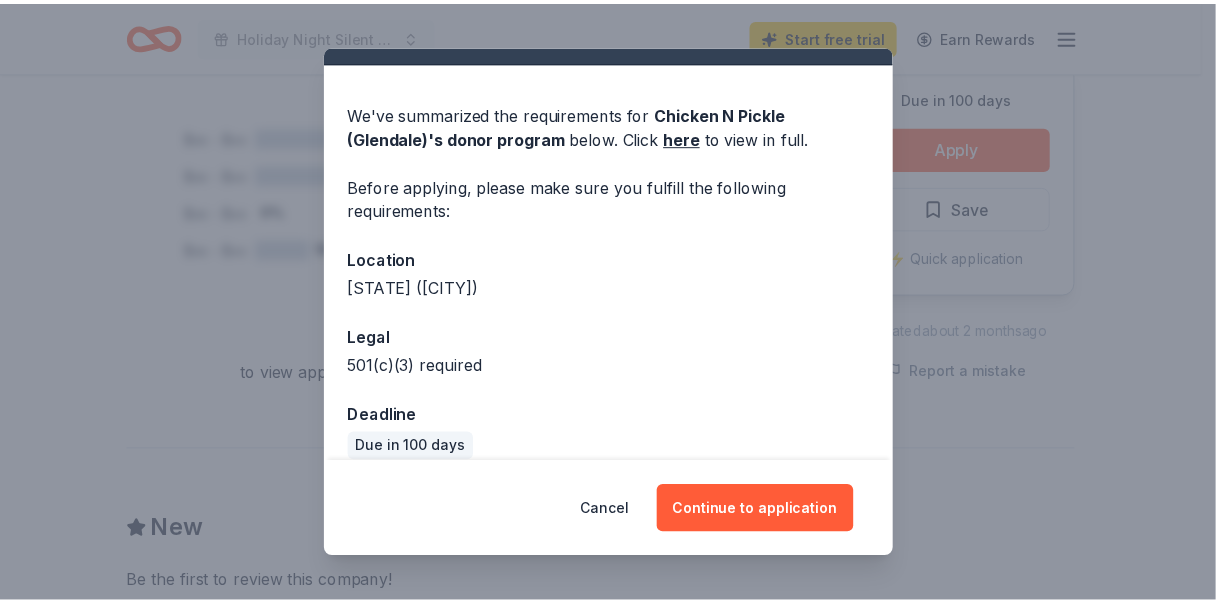 scroll, scrollTop: 61, scrollLeft: 0, axis: vertical 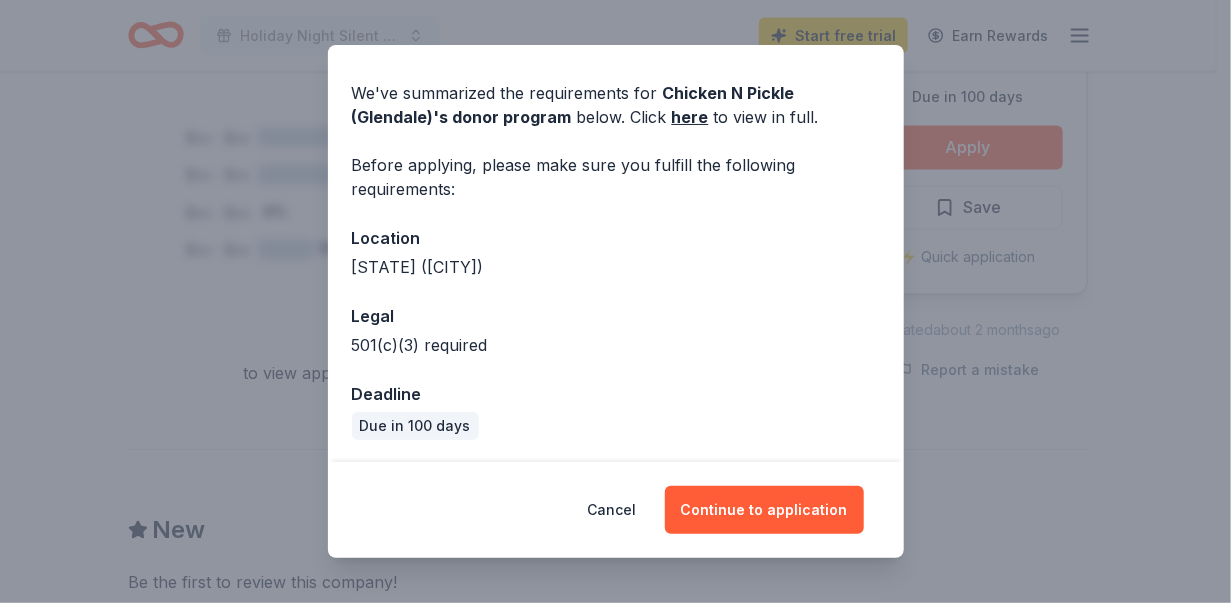 click on "Donor Program Requirements We've summarized the requirements for   Chicken N Pickle (Glendale) 's donor program   below.   Click   here   to view in full. Before applying, please make sure you fulfill the following requirements: Location AZ (Glendale) Legal 501(c)(3) required Deadline Due in 100 days Cancel Continue to application" at bounding box center (615, 301) 